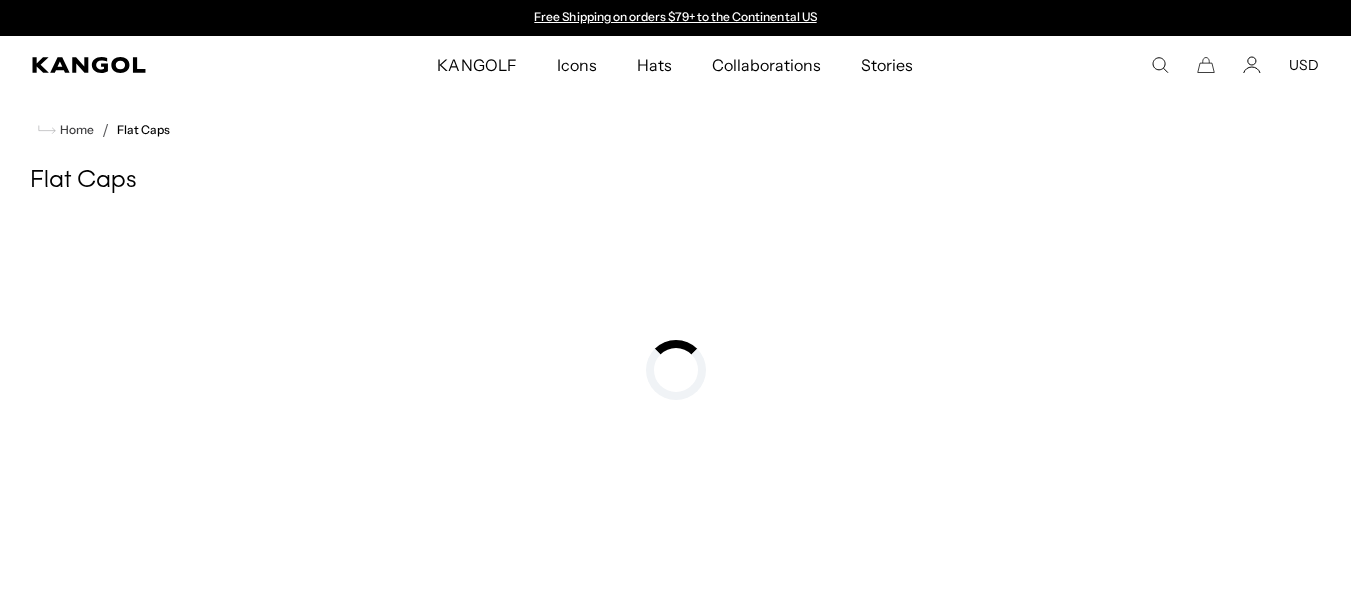 scroll, scrollTop: 1007, scrollLeft: 0, axis: vertical 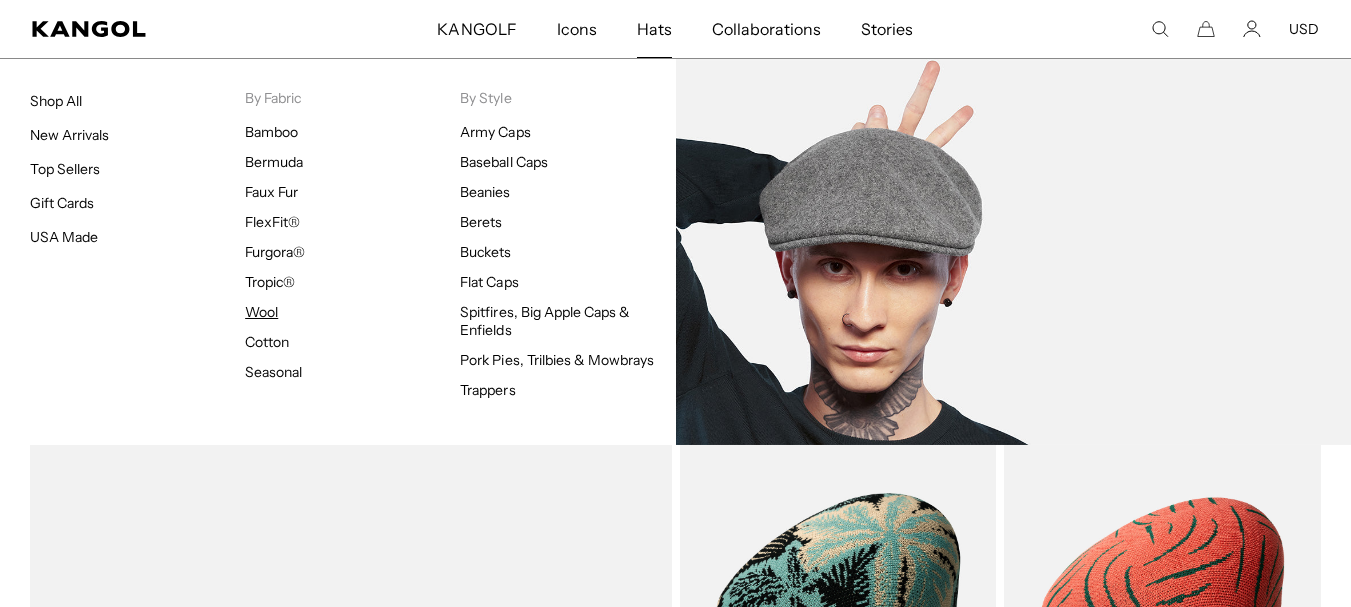 click on "Wool" at bounding box center (261, 312) 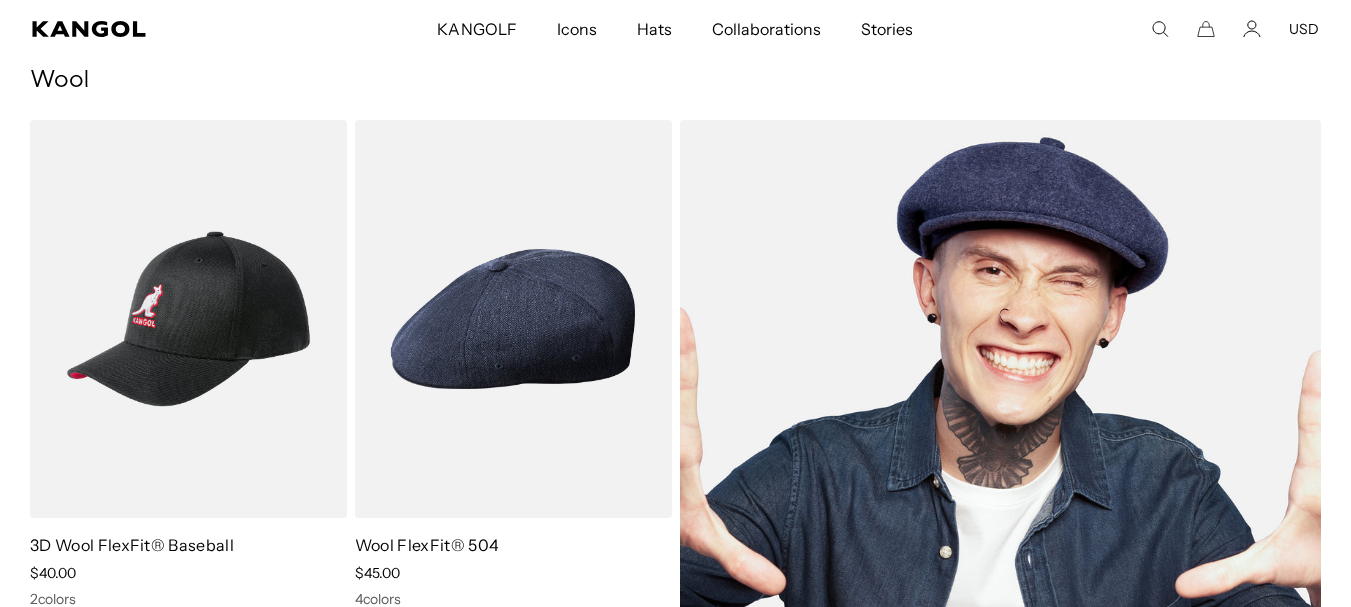 scroll, scrollTop: 200, scrollLeft: 0, axis: vertical 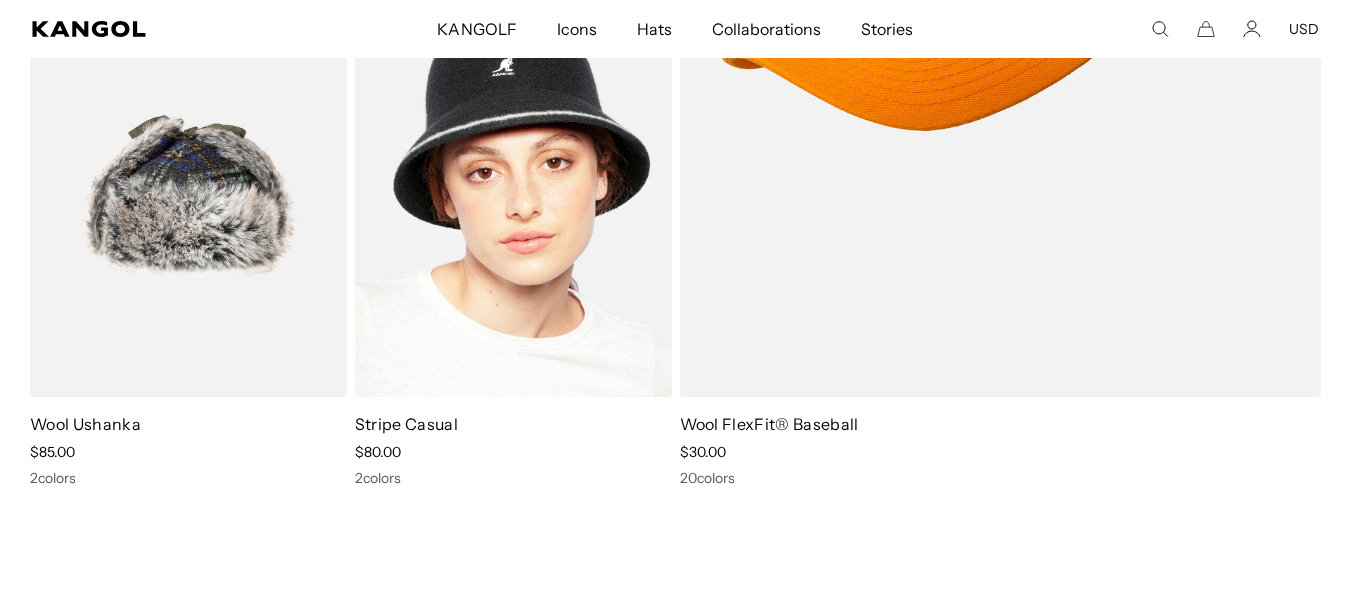 click at bounding box center (513, 198) 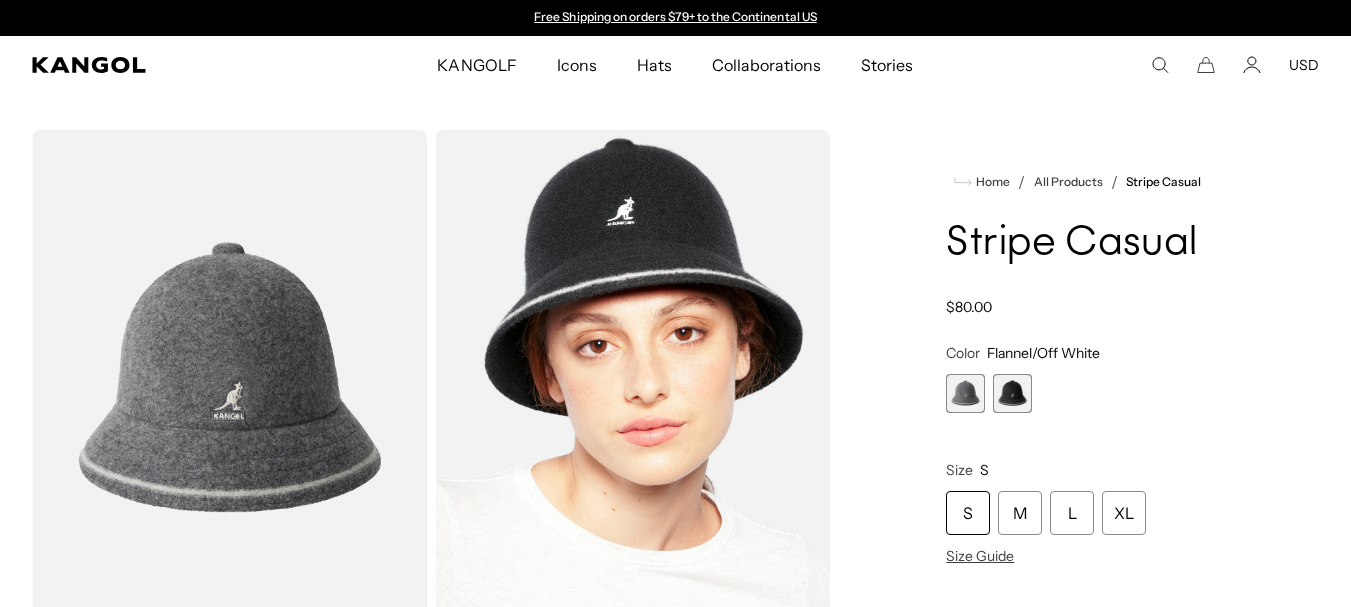 scroll, scrollTop: 100, scrollLeft: 0, axis: vertical 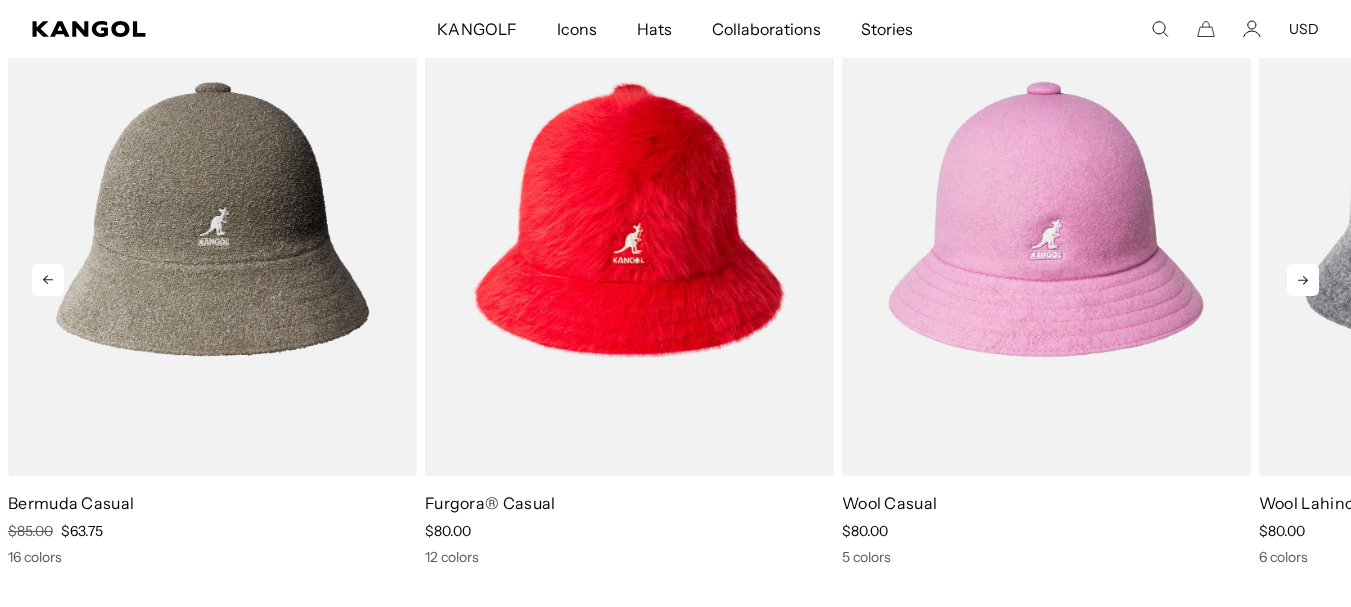 click 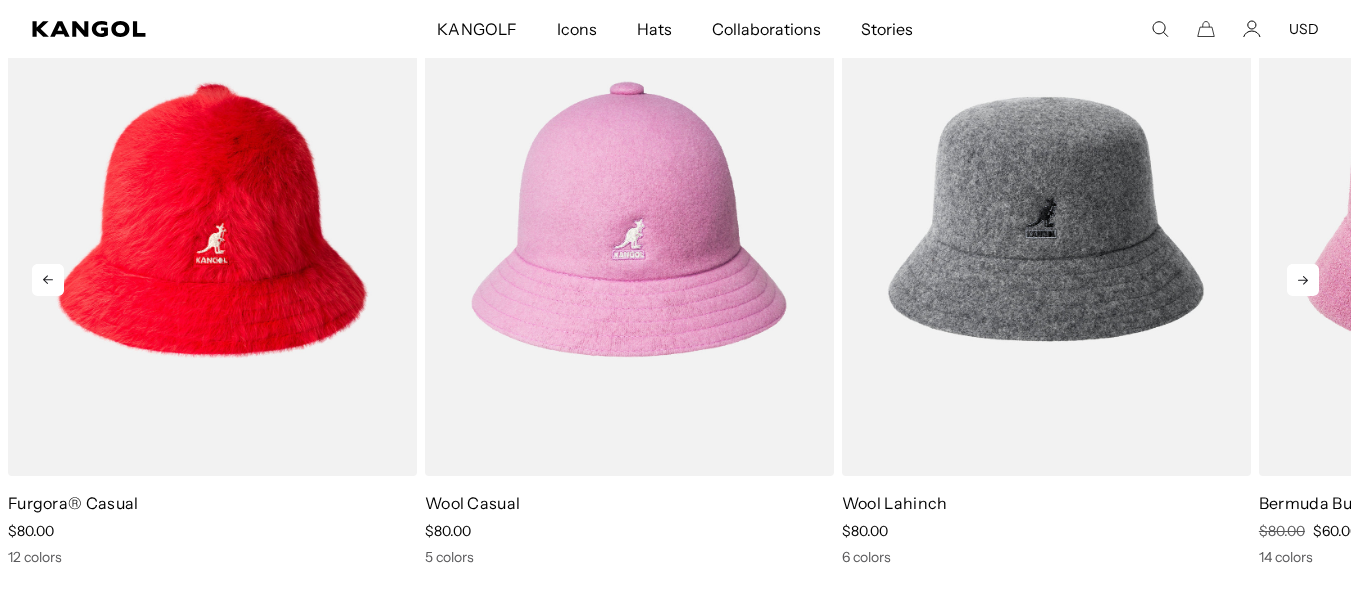 scroll, scrollTop: 0, scrollLeft: 412, axis: horizontal 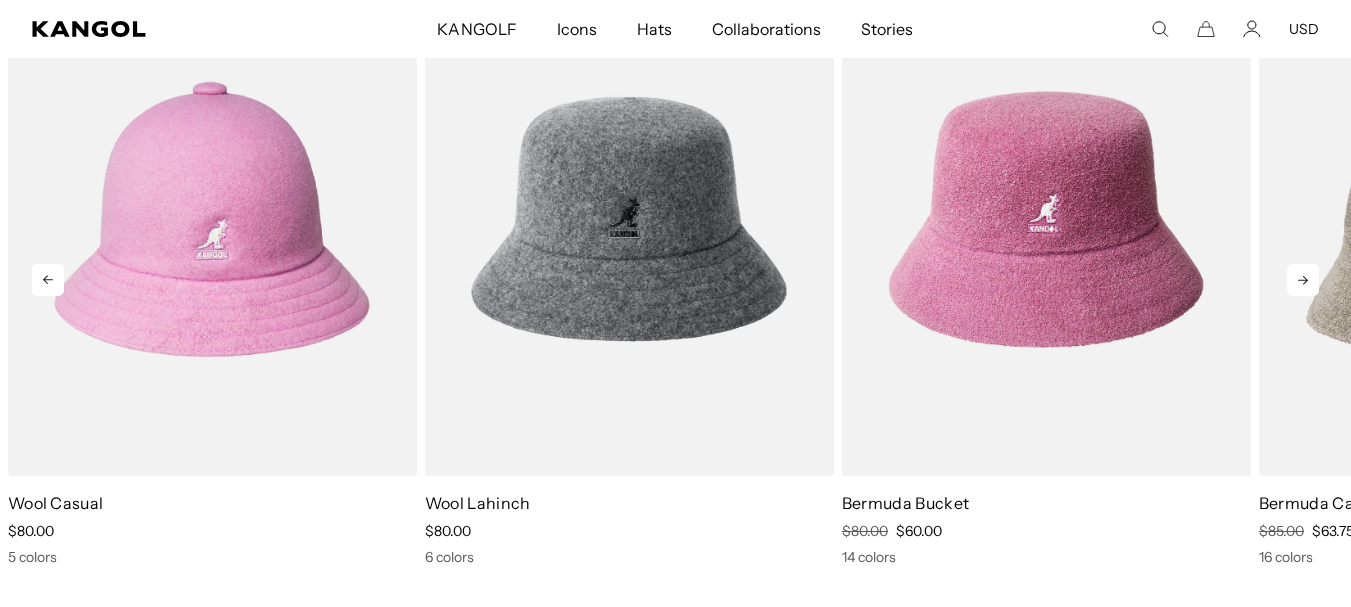 click 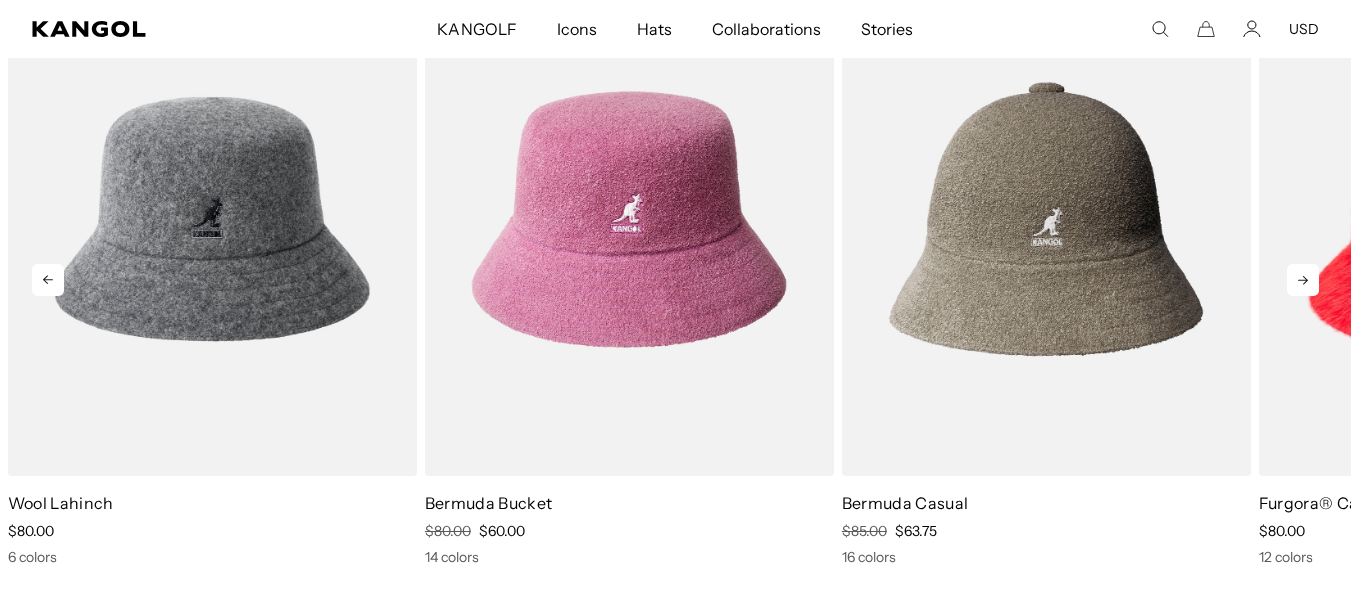 scroll, scrollTop: 0, scrollLeft: 0, axis: both 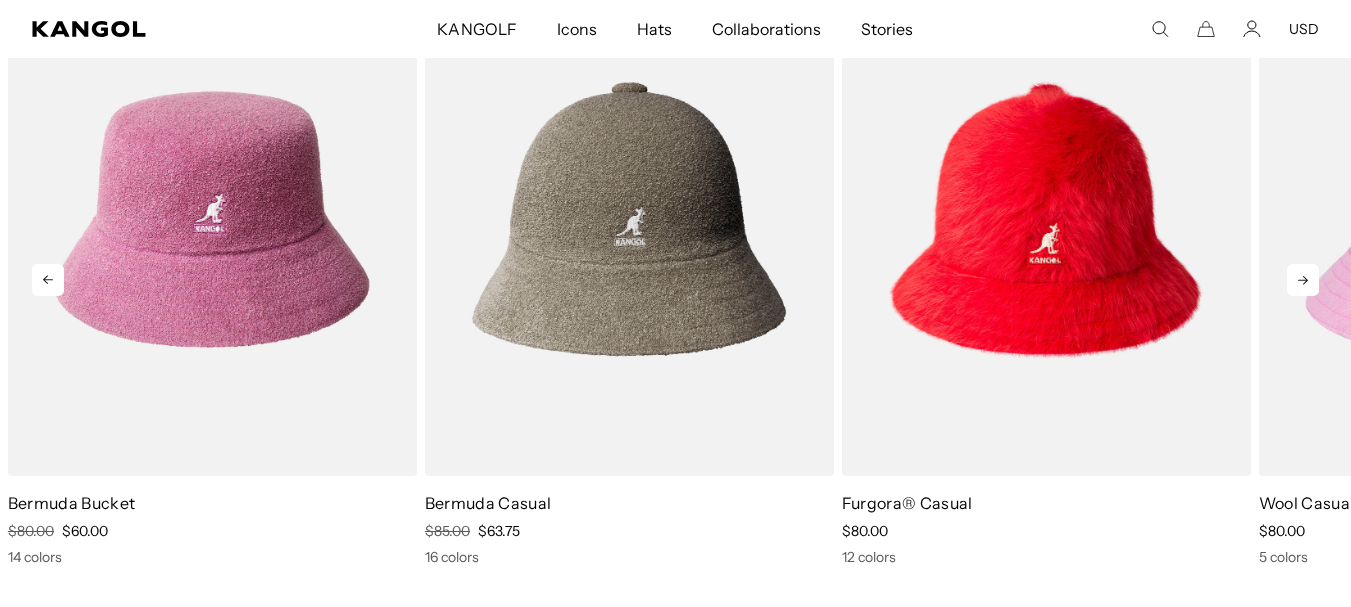 click 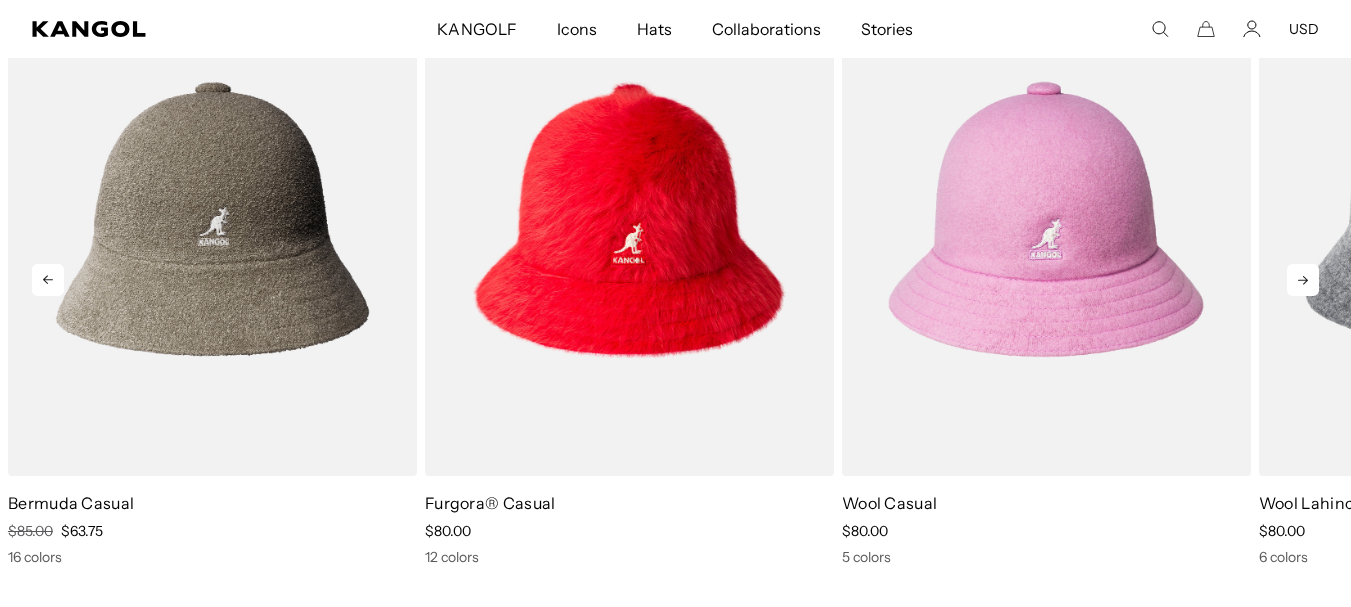 scroll, scrollTop: 0, scrollLeft: 0, axis: both 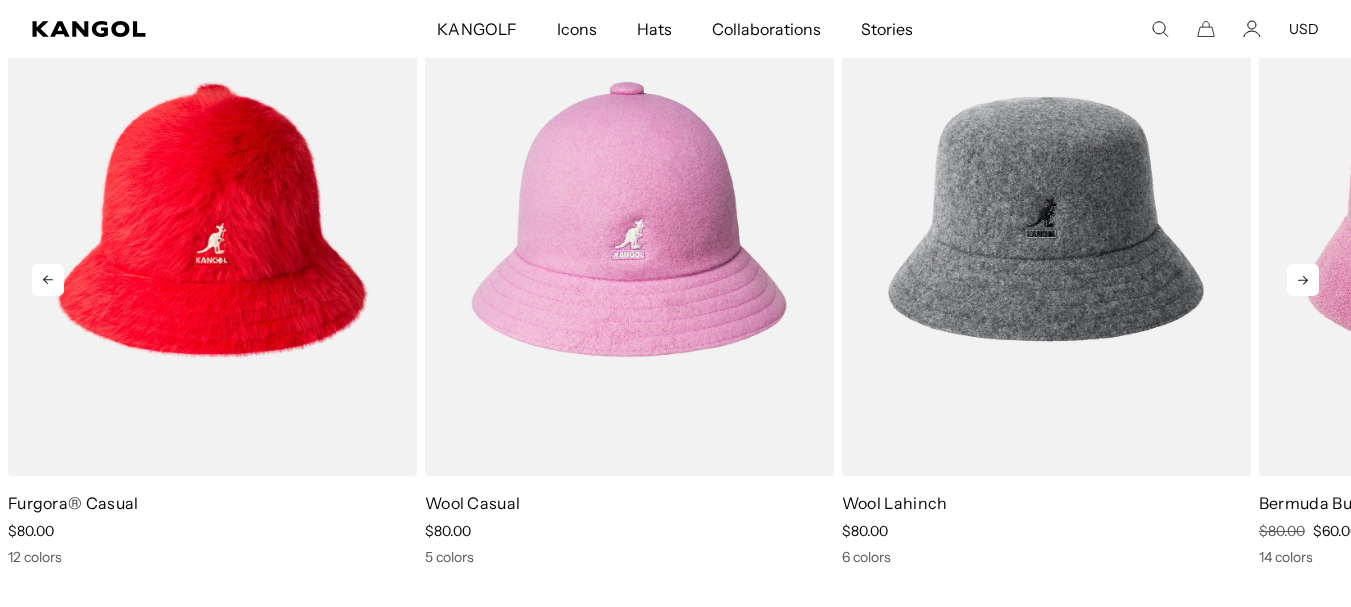 click 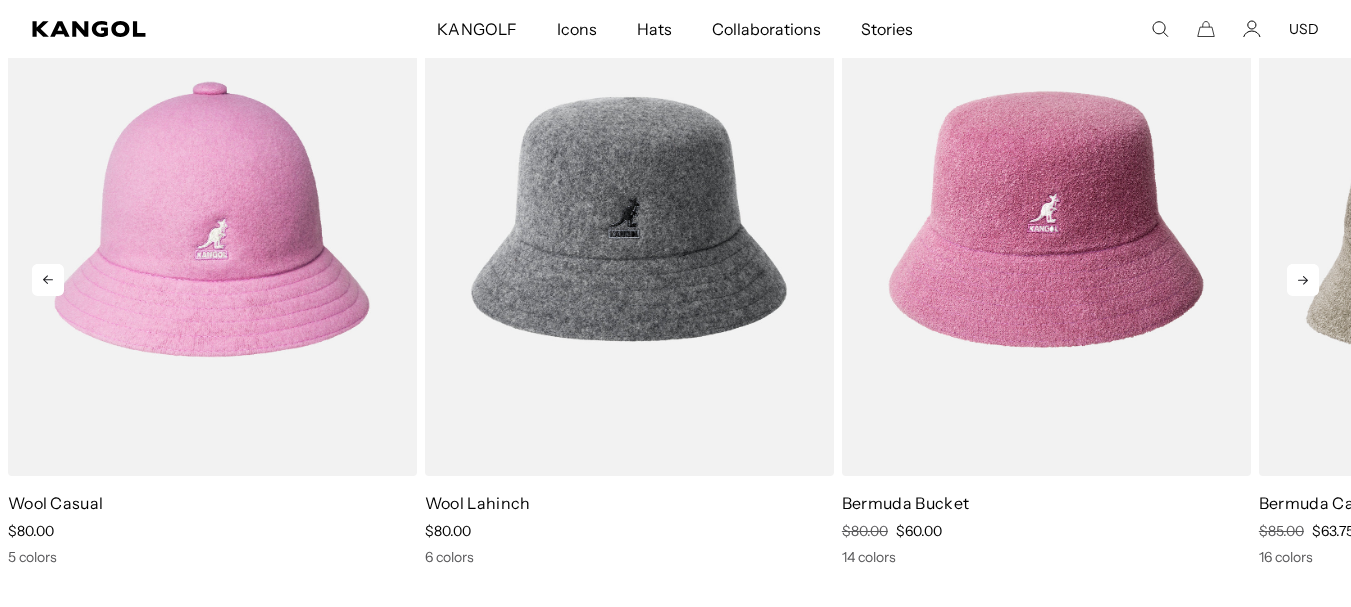 click 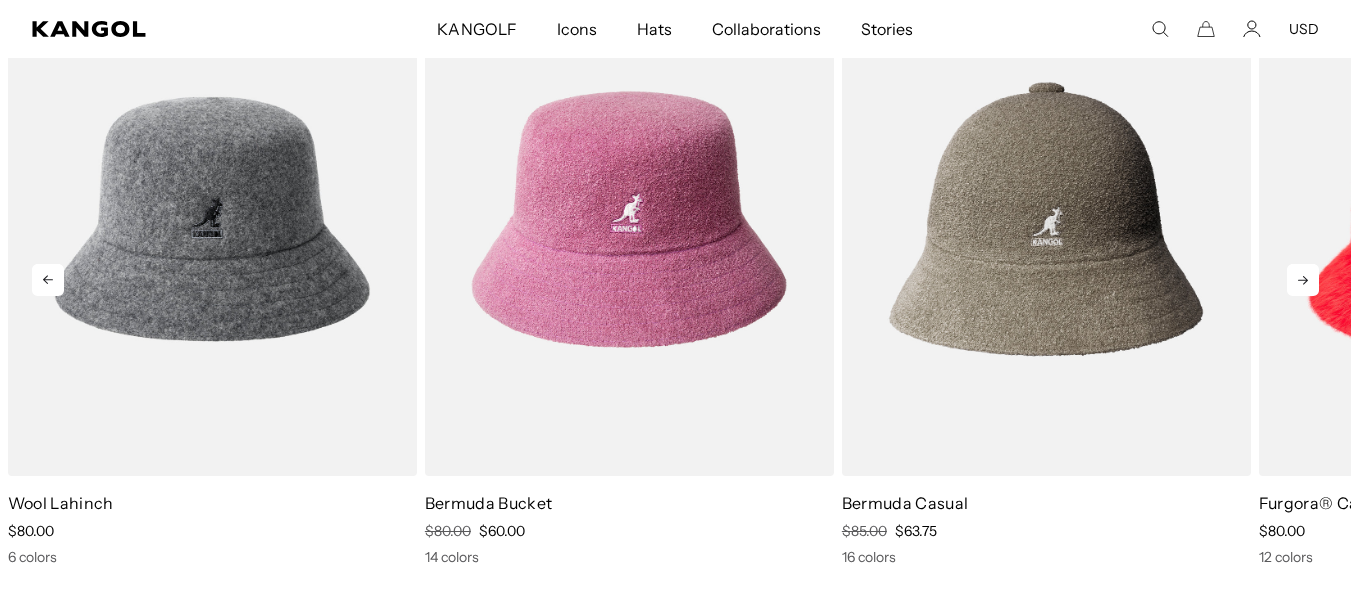 scroll, scrollTop: 0, scrollLeft: 412, axis: horizontal 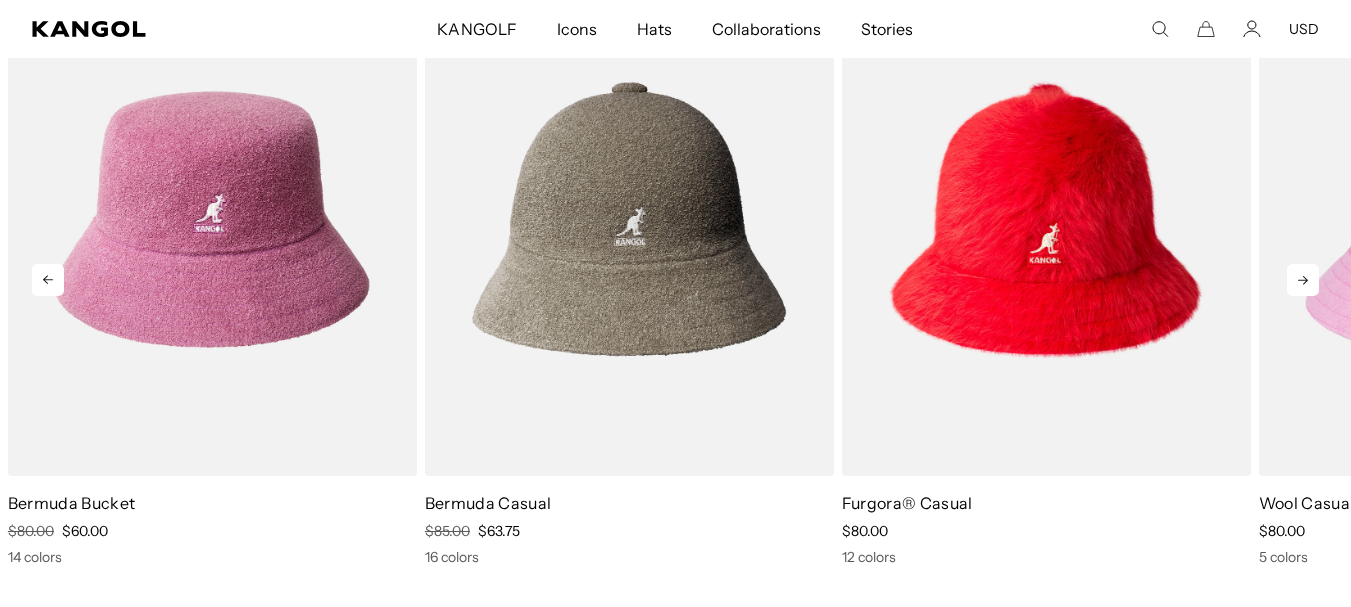click 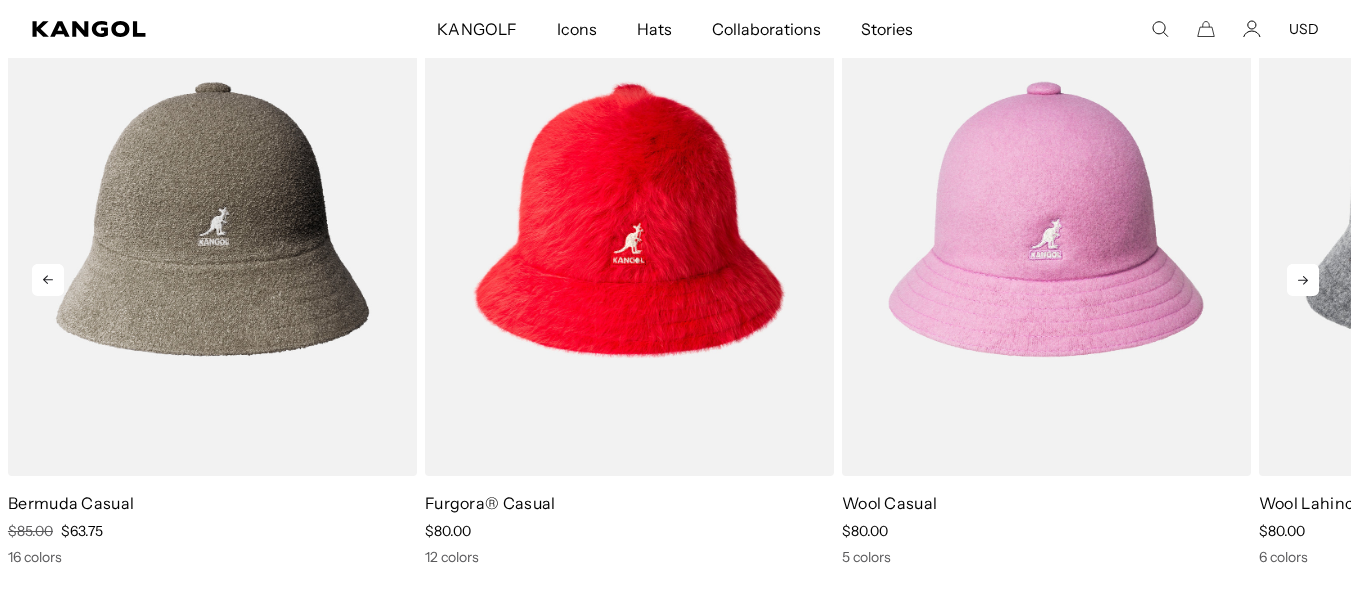 click 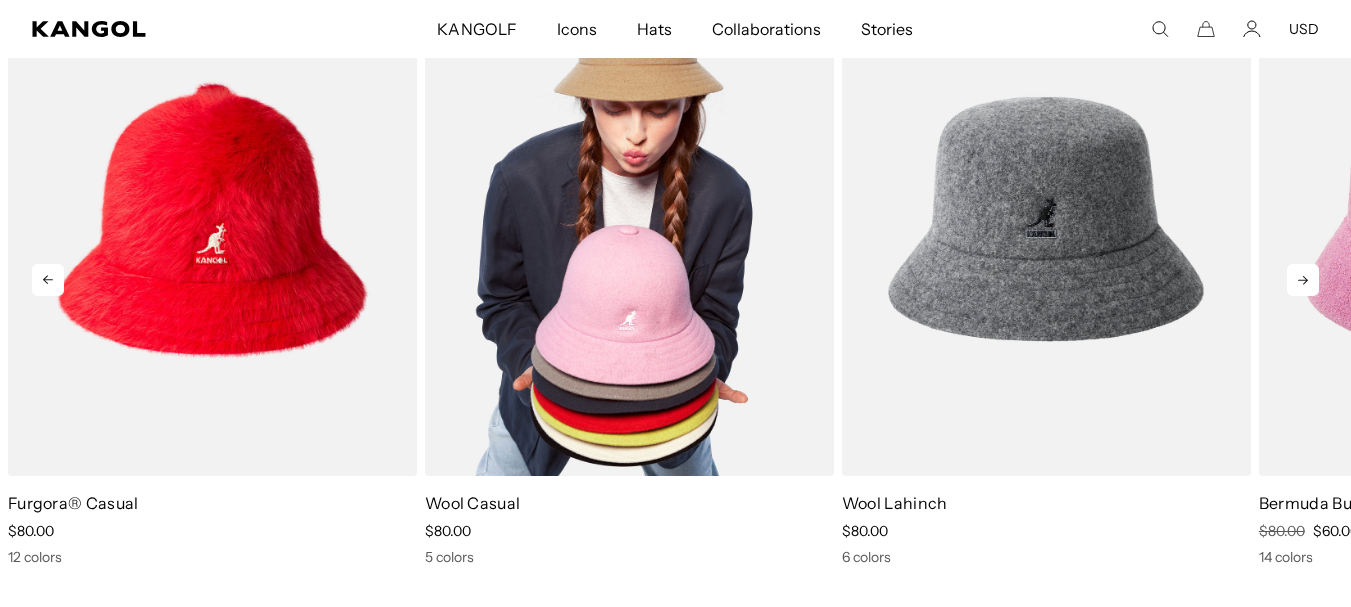 scroll, scrollTop: 0, scrollLeft: 412, axis: horizontal 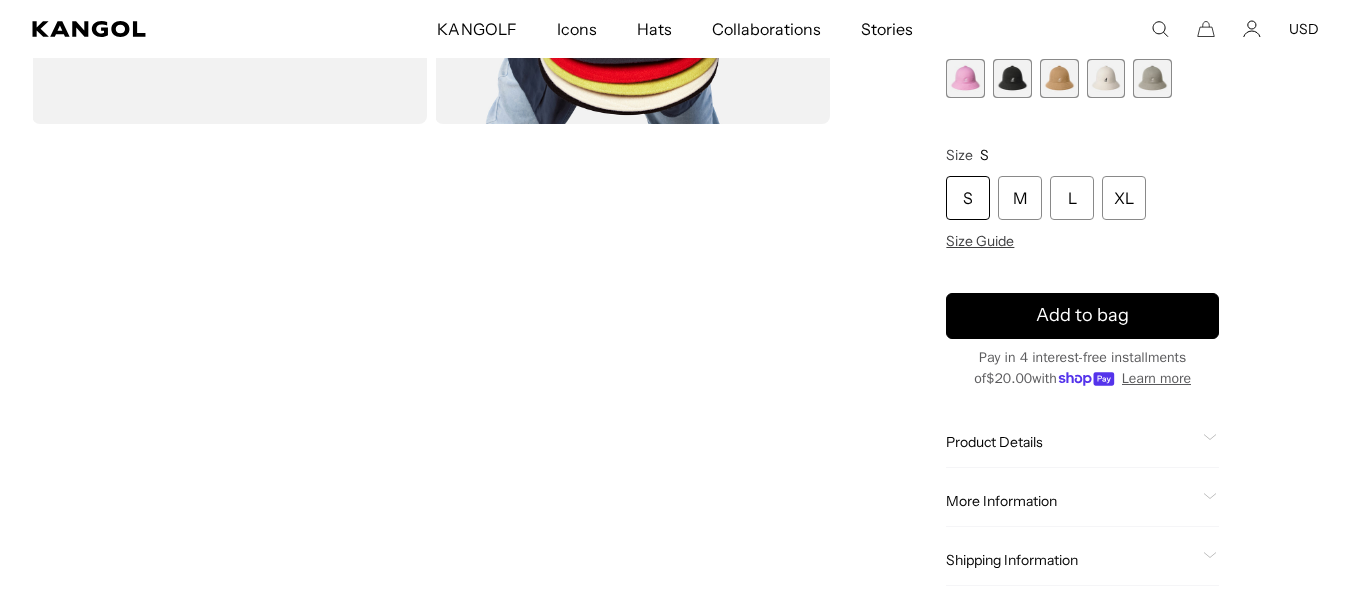 click at bounding box center (229, 379) 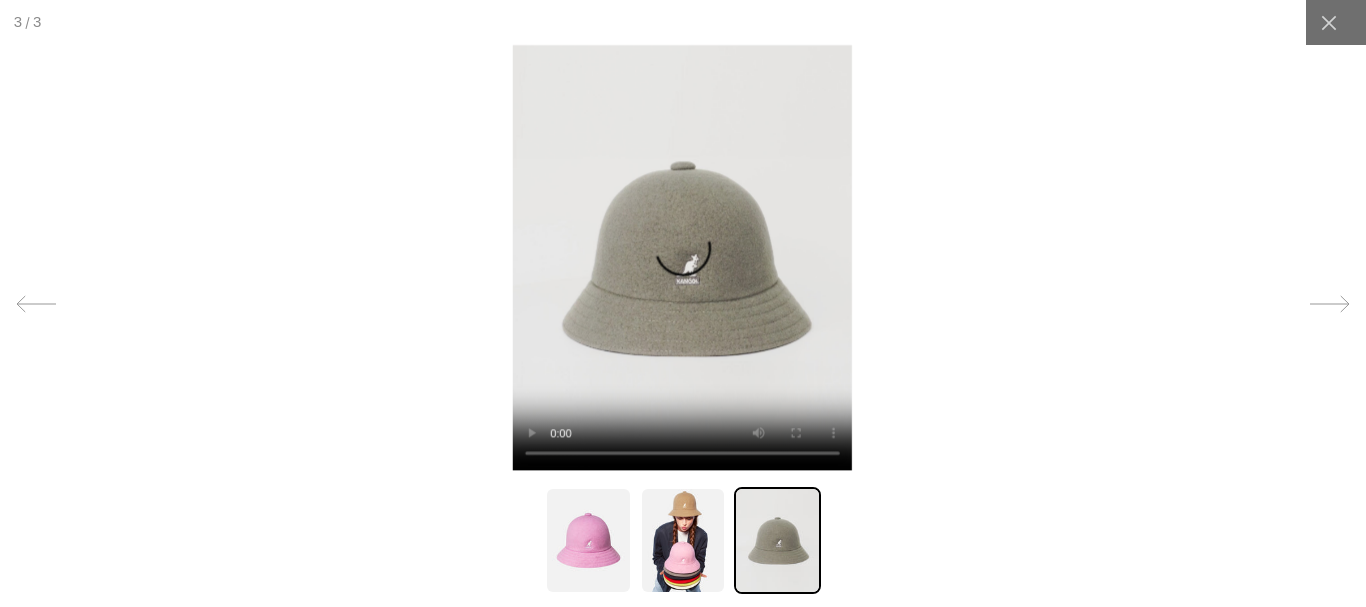 scroll, scrollTop: 0, scrollLeft: 0, axis: both 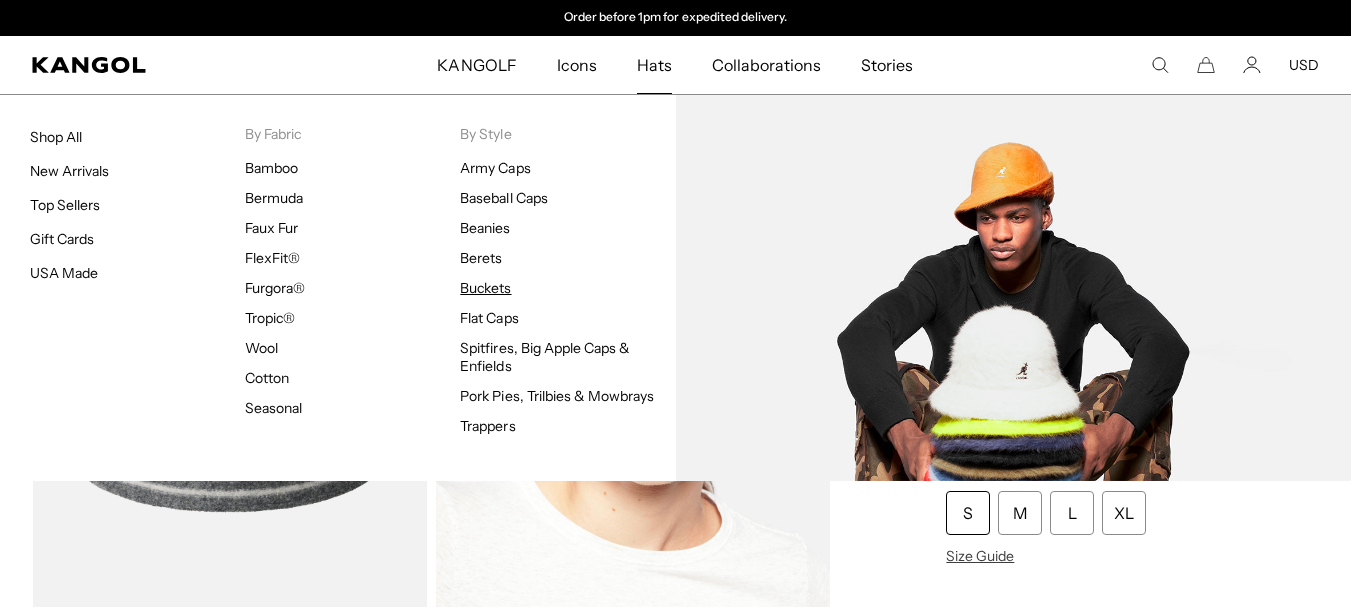 click on "Buckets" at bounding box center [485, 288] 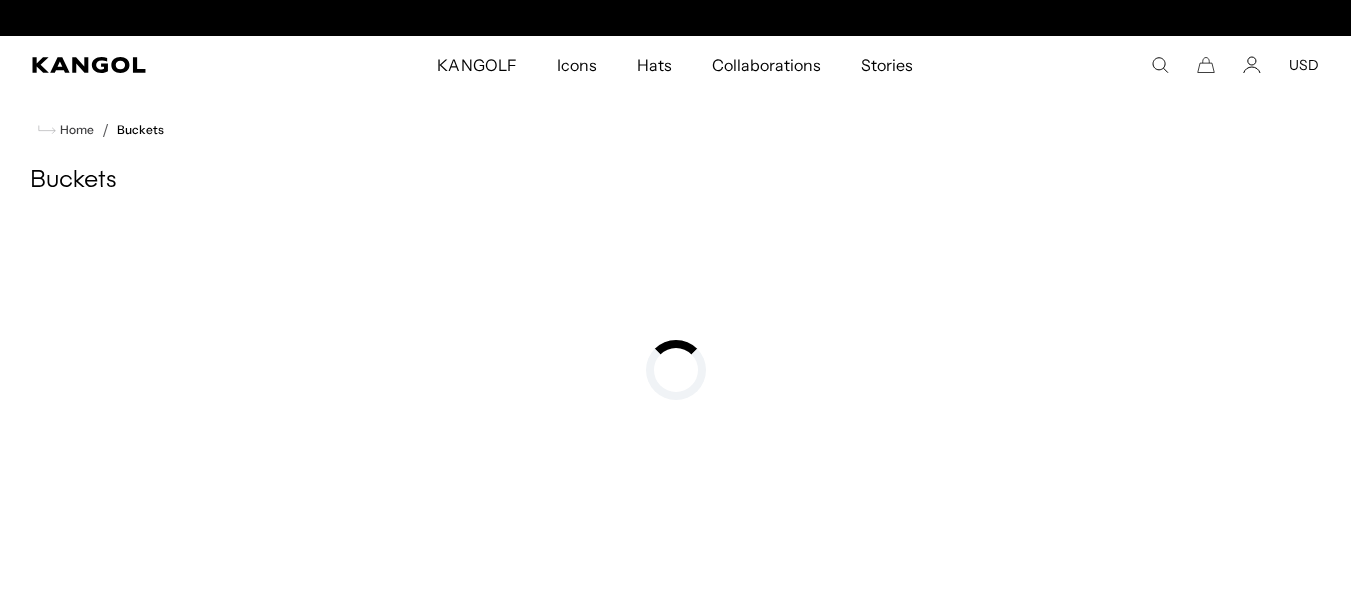 scroll, scrollTop: 0, scrollLeft: 0, axis: both 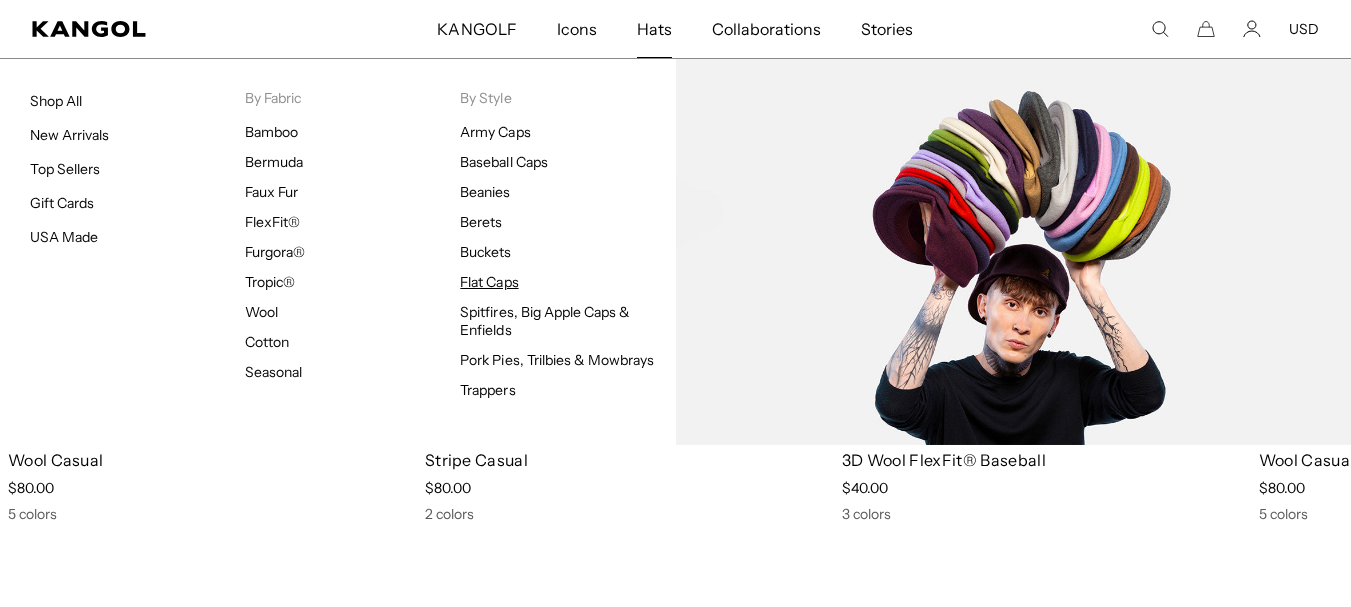click on "Flat Caps" at bounding box center [489, 282] 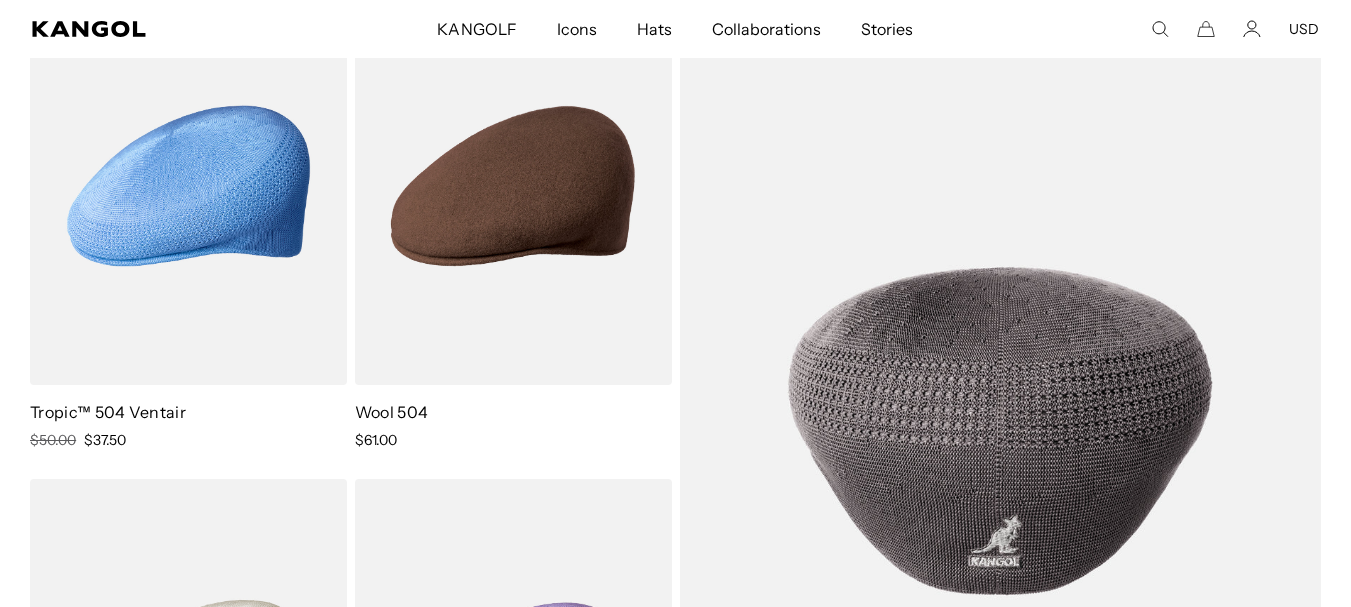 scroll, scrollTop: 300, scrollLeft: 0, axis: vertical 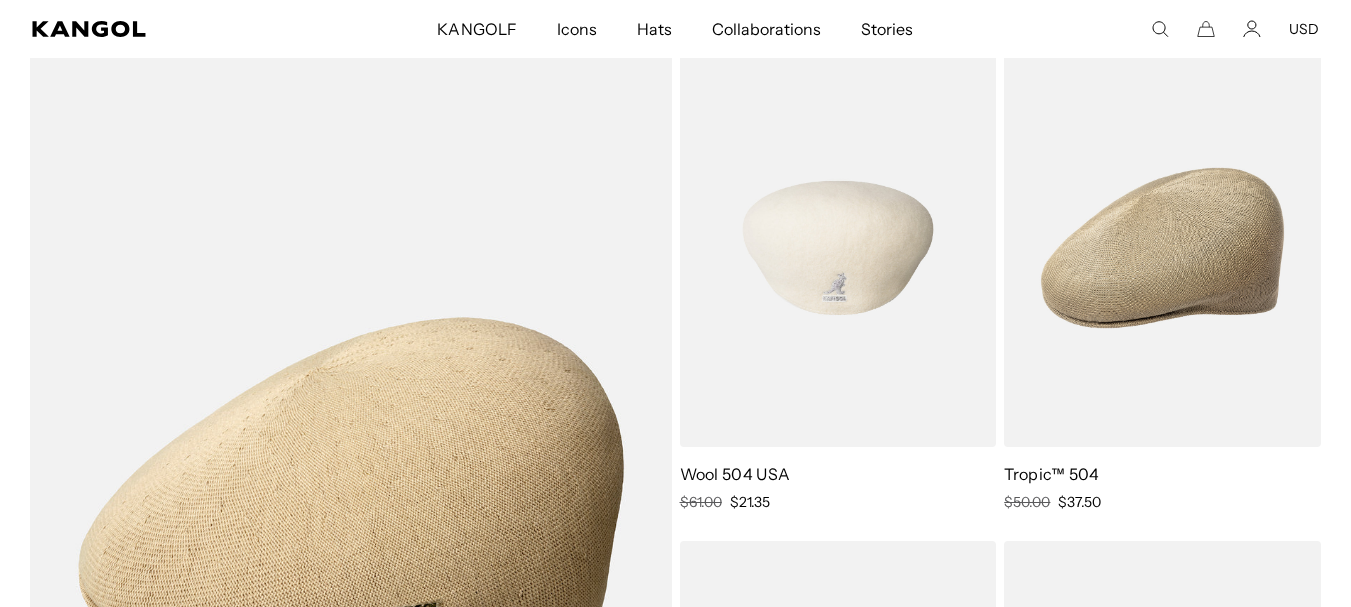 click at bounding box center [838, 248] 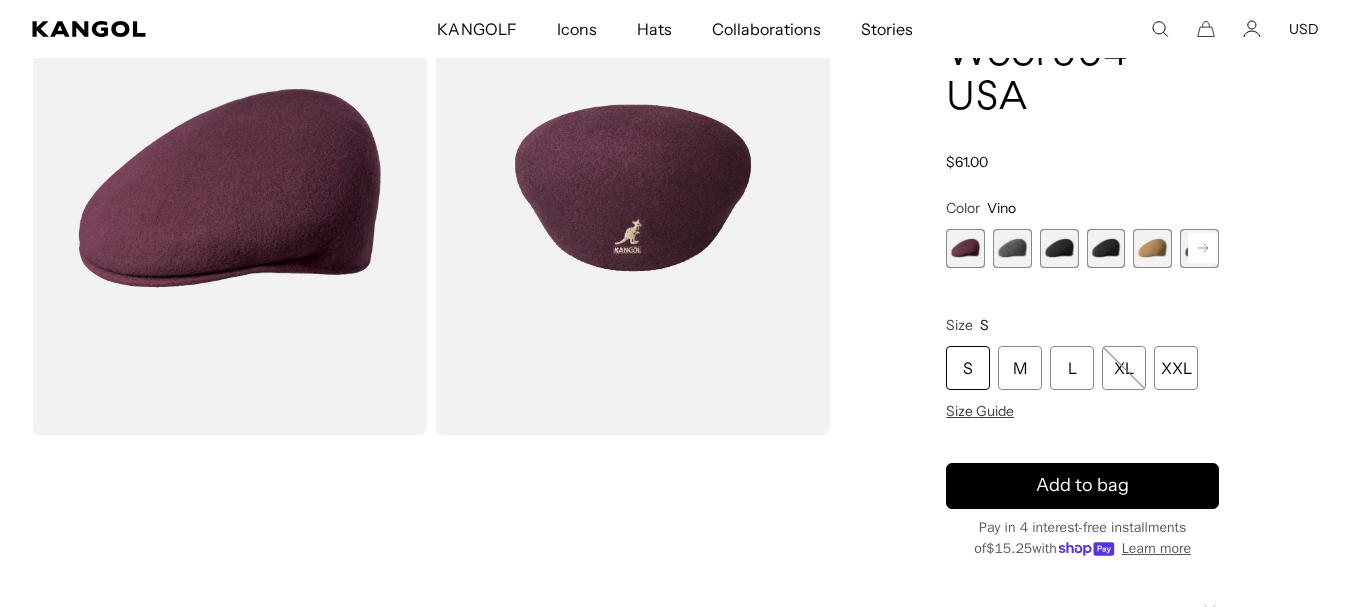 scroll, scrollTop: 200, scrollLeft: 0, axis: vertical 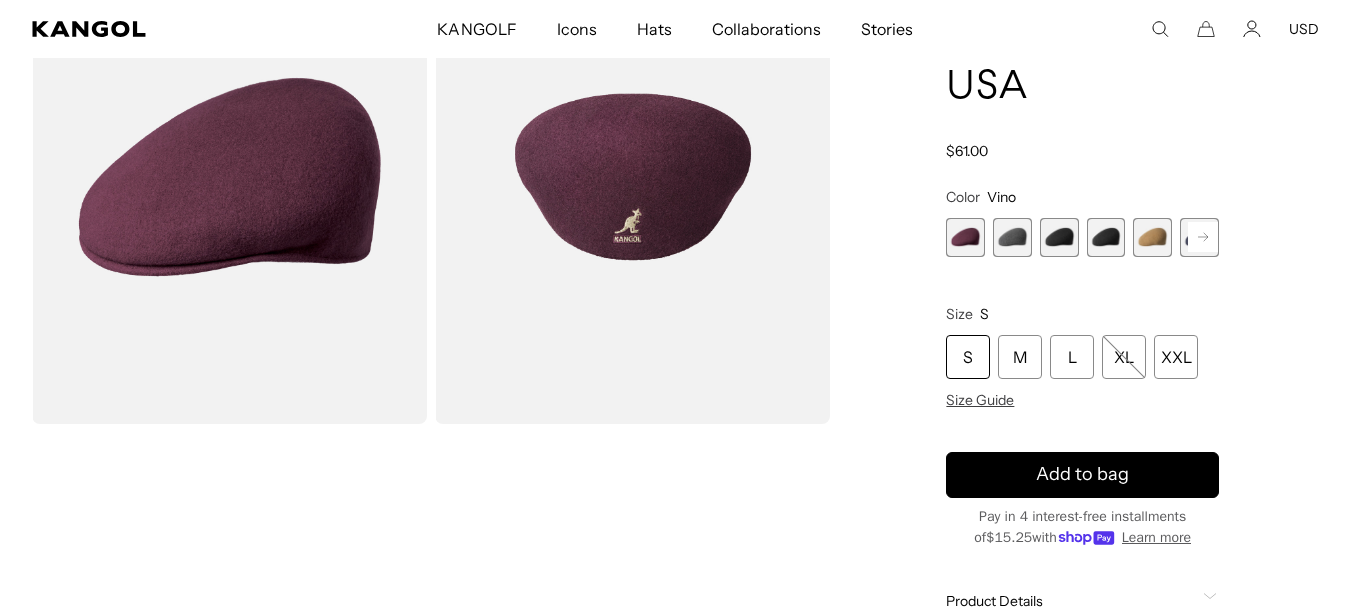 click at bounding box center (1152, 237) 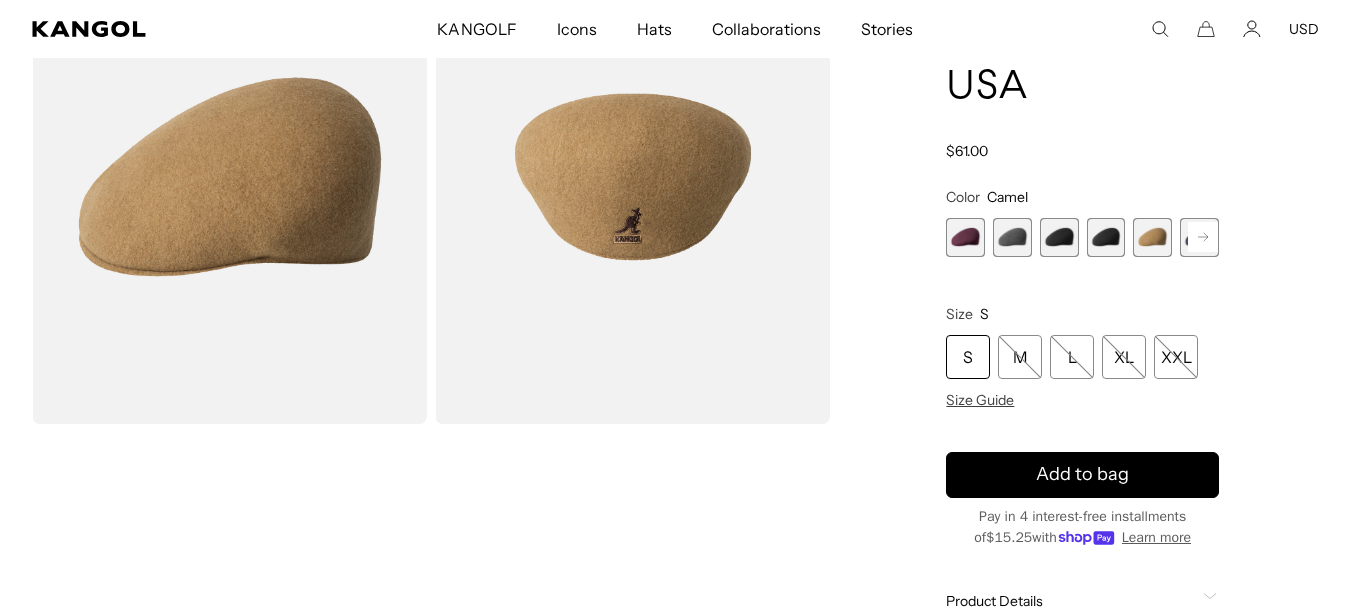 scroll, scrollTop: 0, scrollLeft: 412, axis: horizontal 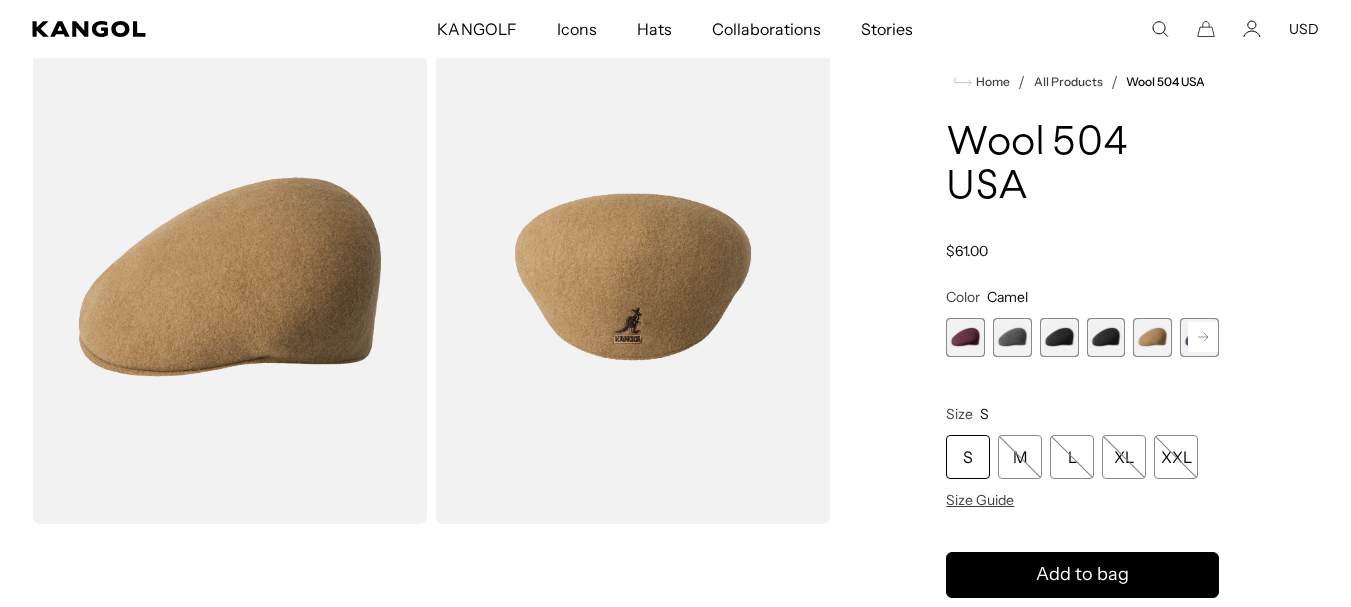 click at bounding box center [1012, 337] 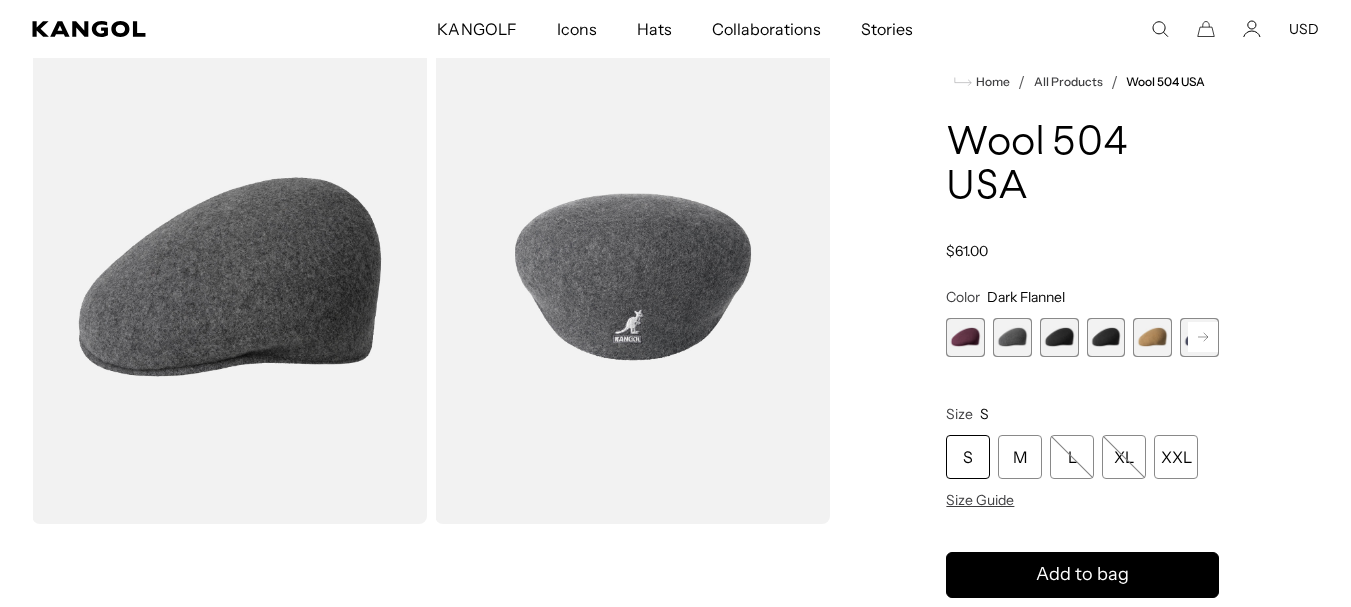 scroll, scrollTop: 0, scrollLeft: 412, axis: horizontal 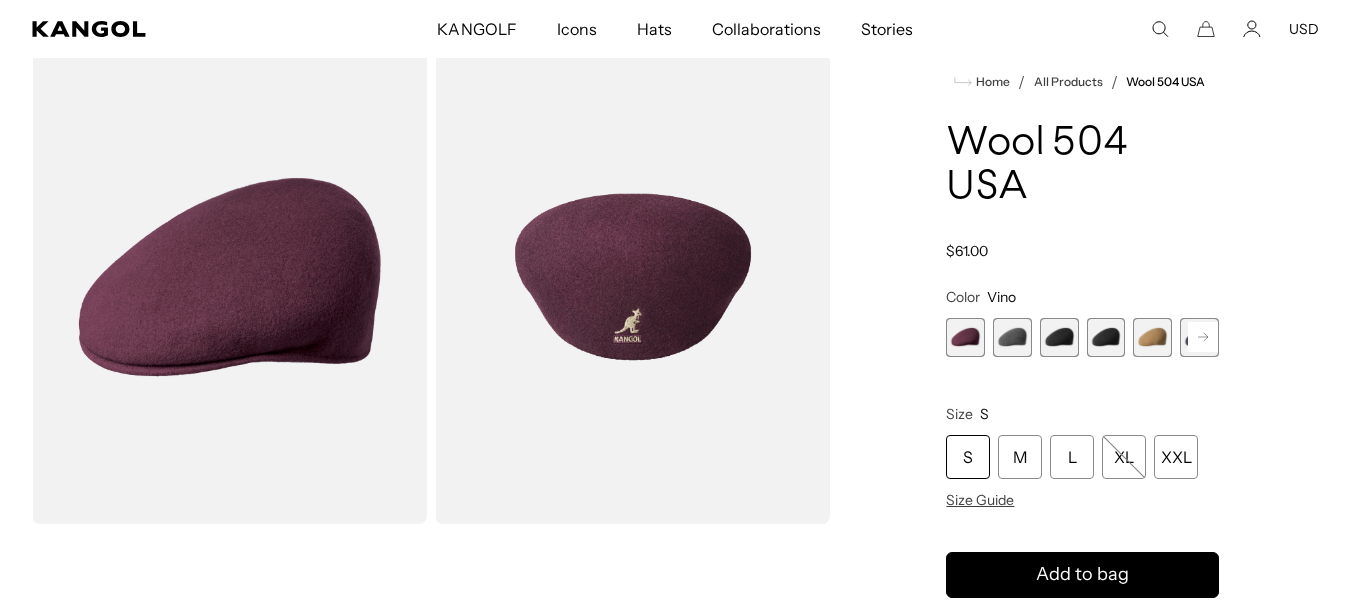 click at bounding box center [1059, 337] 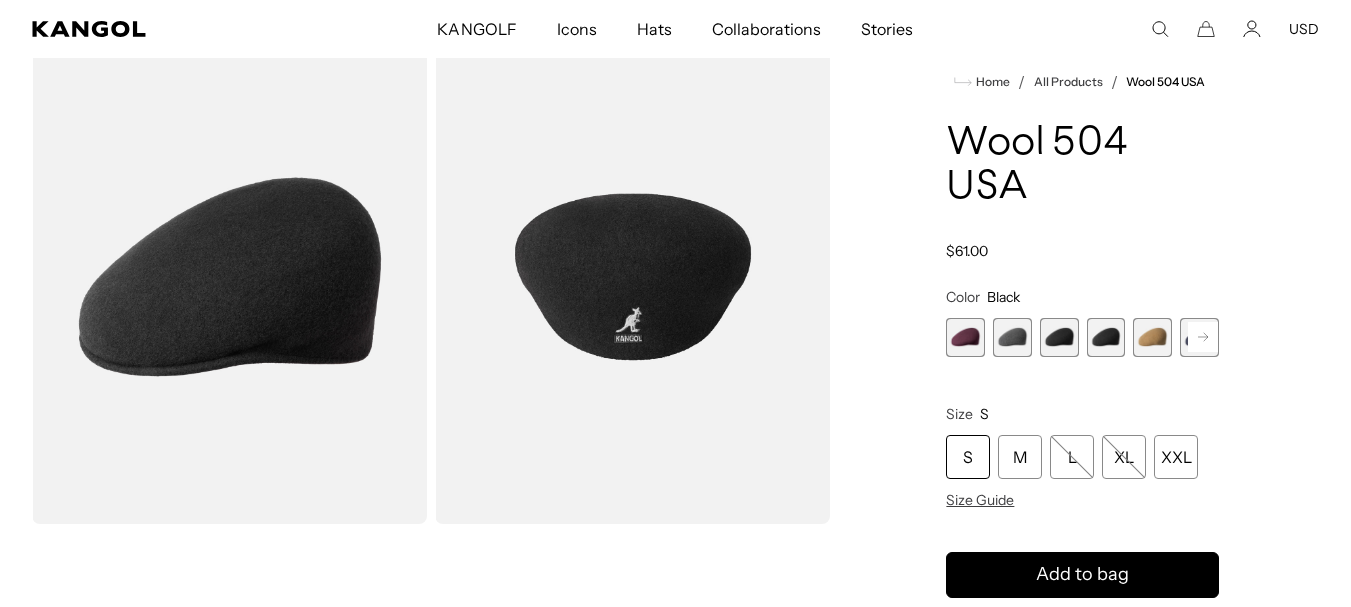 scroll, scrollTop: 0, scrollLeft: 412, axis: horizontal 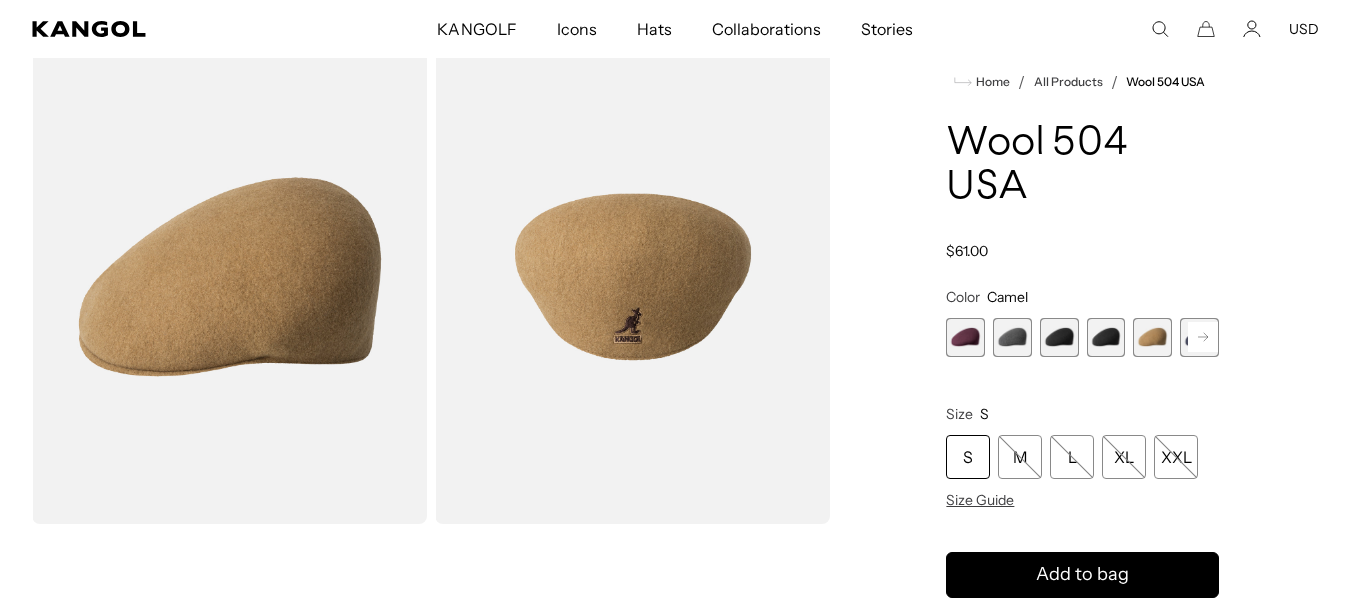 click 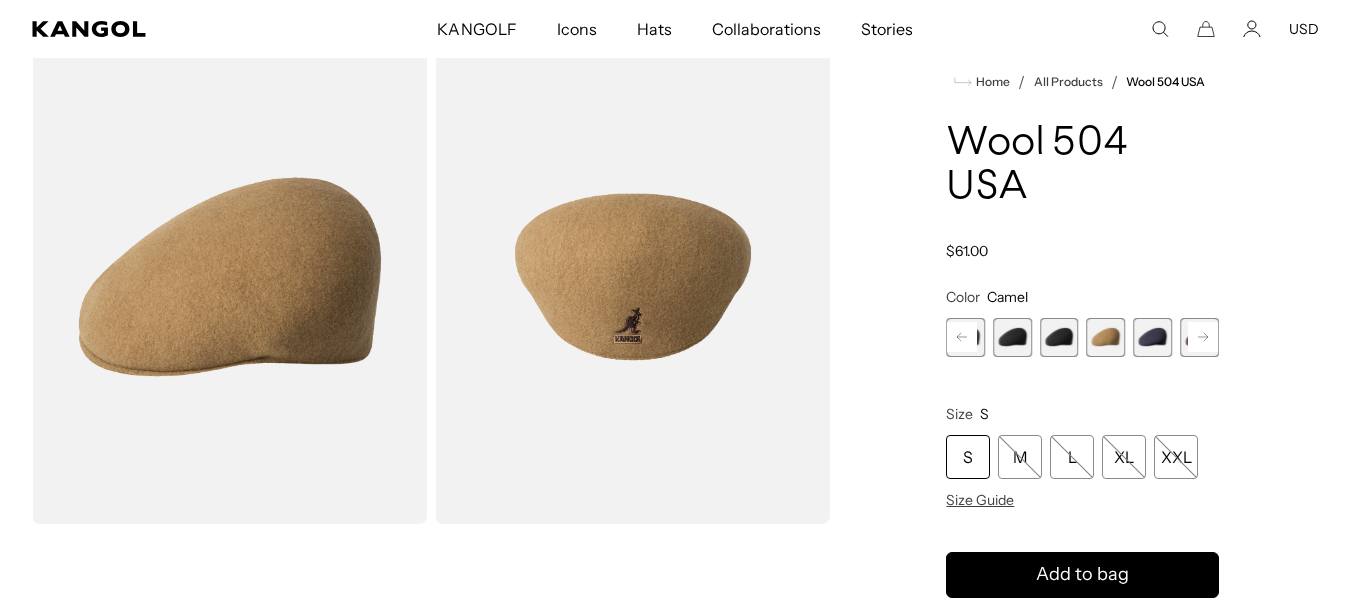click at bounding box center [1152, 337] 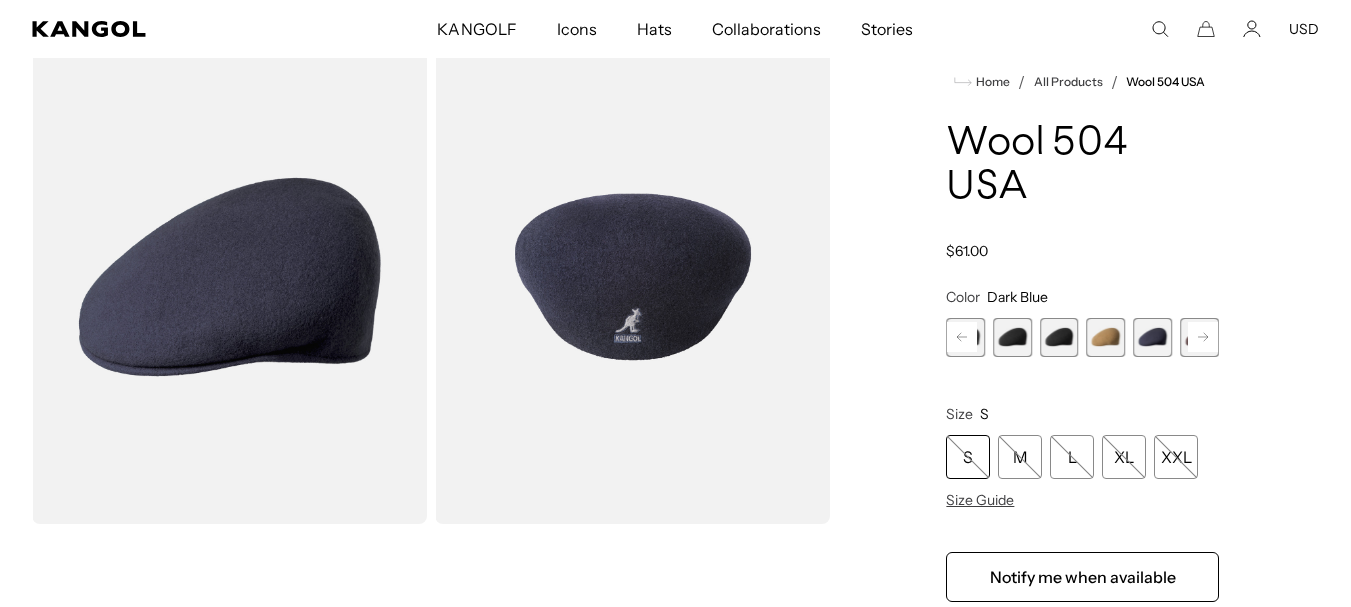 scroll, scrollTop: 0, scrollLeft: 412, axis: horizontal 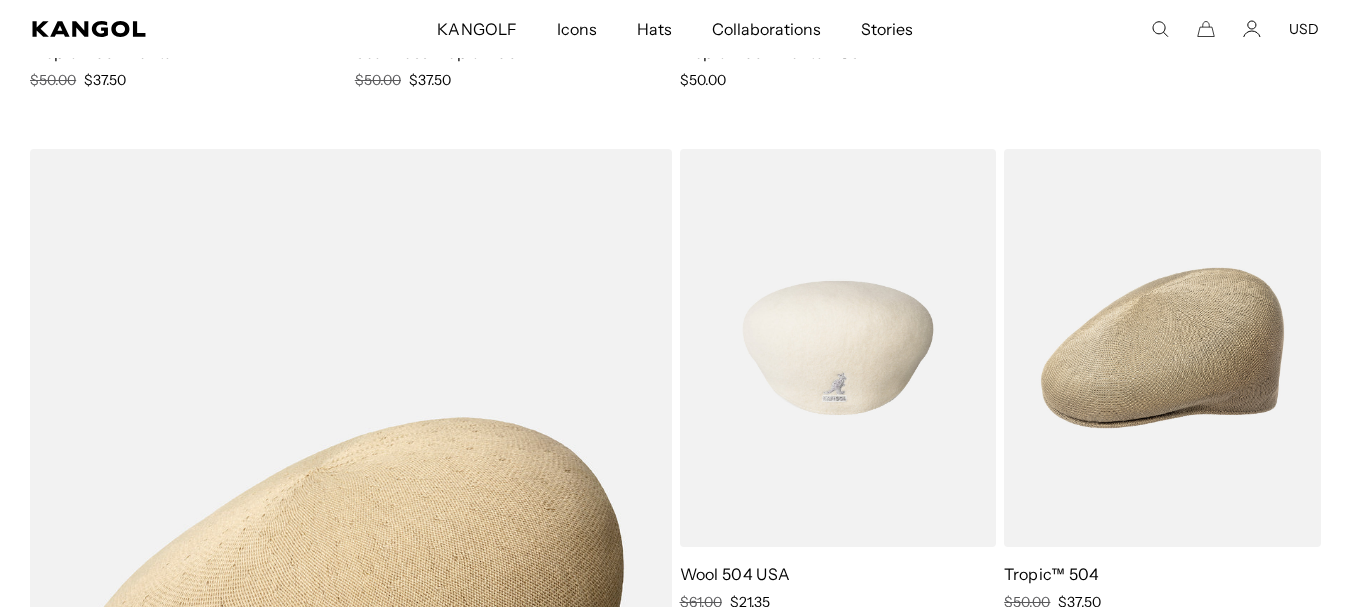 click at bounding box center (838, 348) 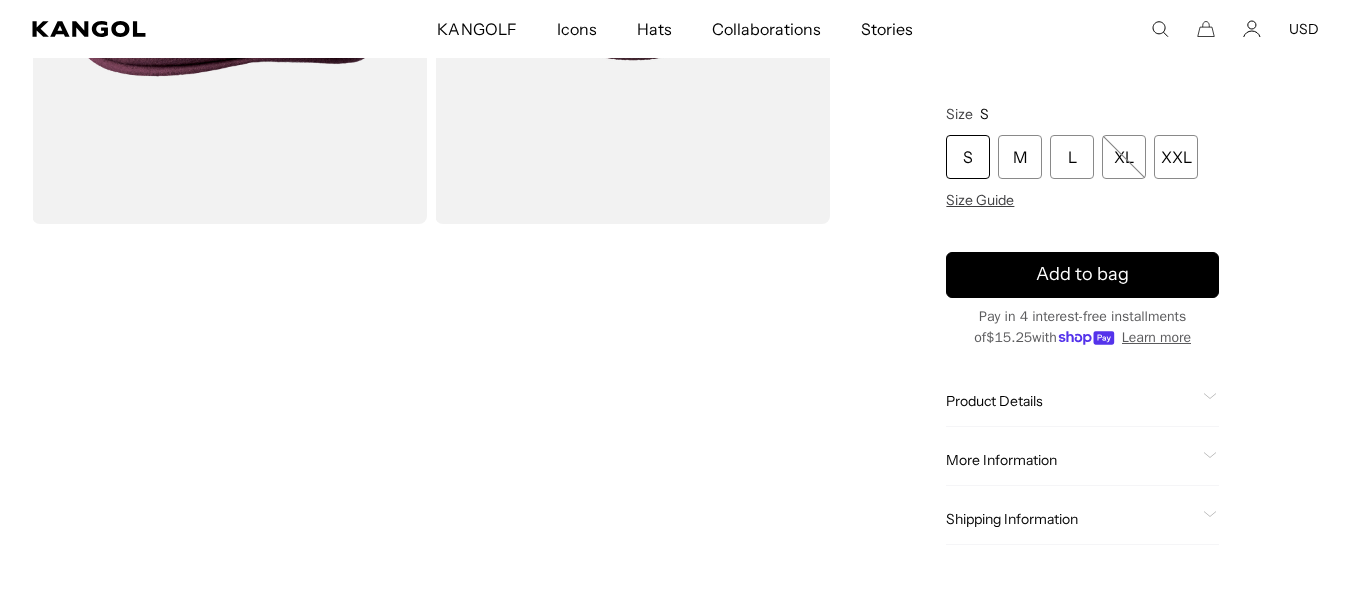 scroll, scrollTop: 400, scrollLeft: 0, axis: vertical 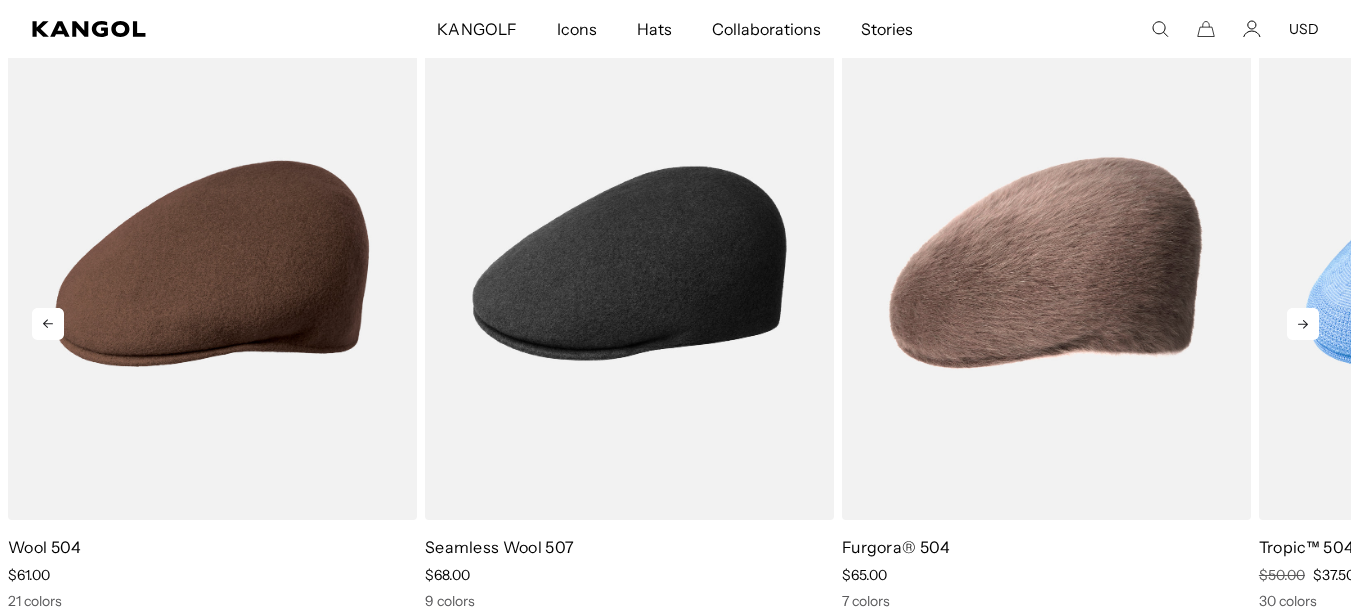 click 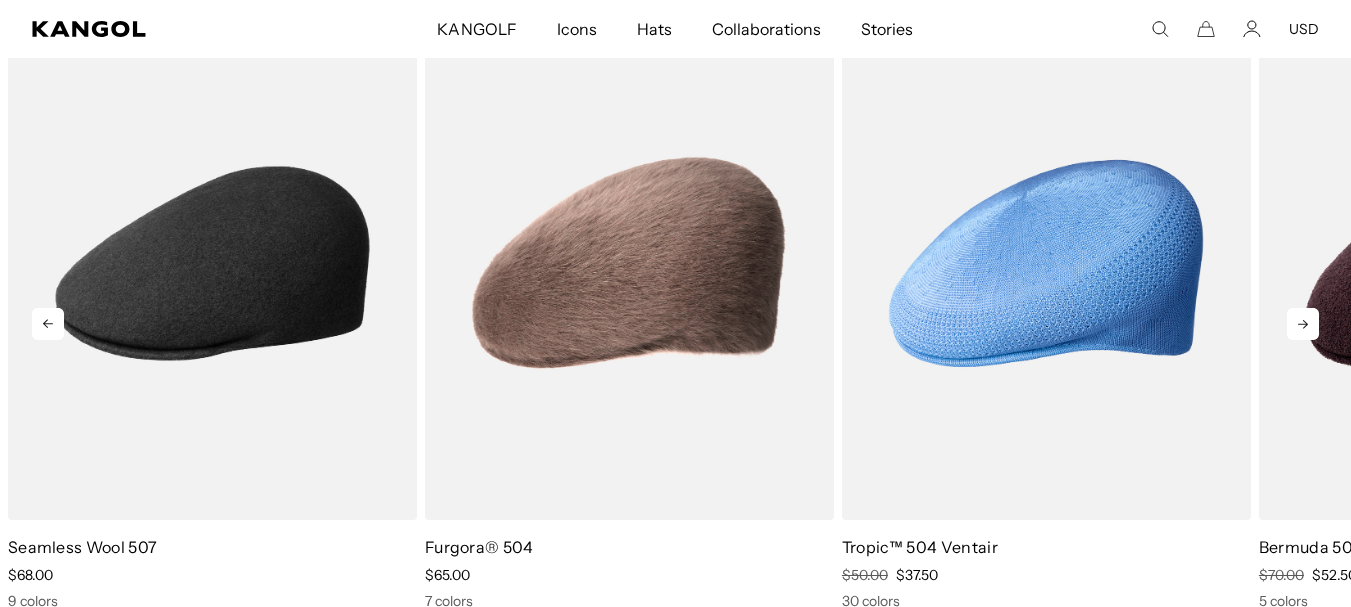 click 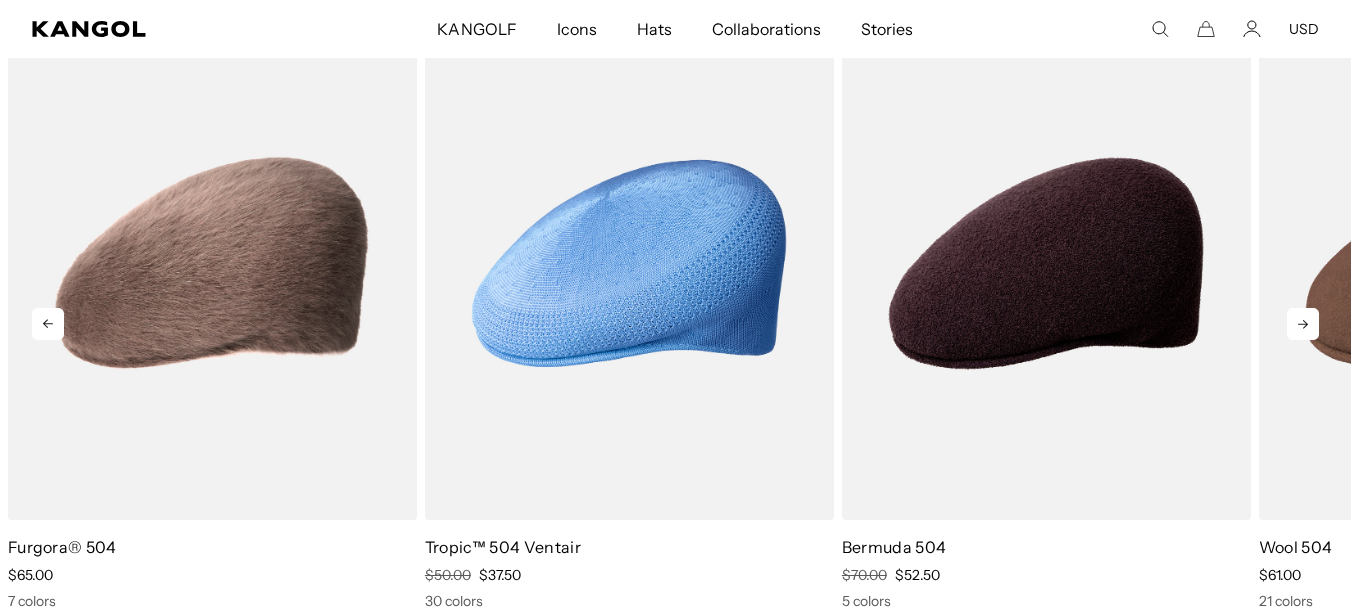 scroll, scrollTop: 0, scrollLeft: 0, axis: both 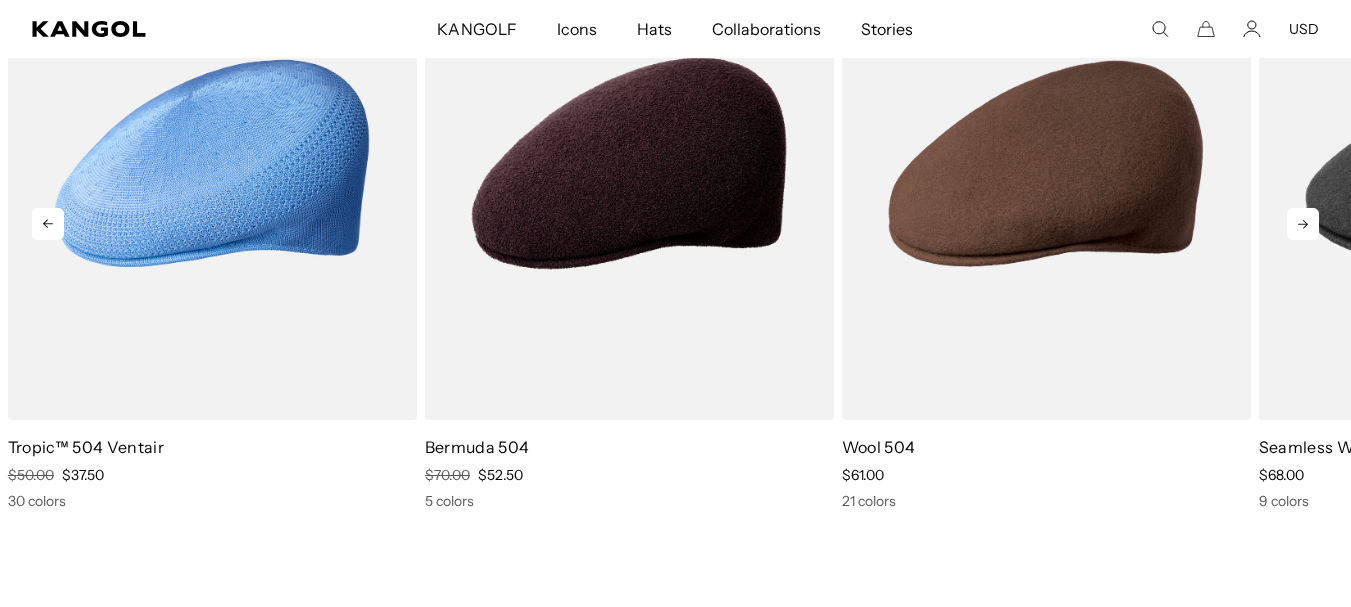 click 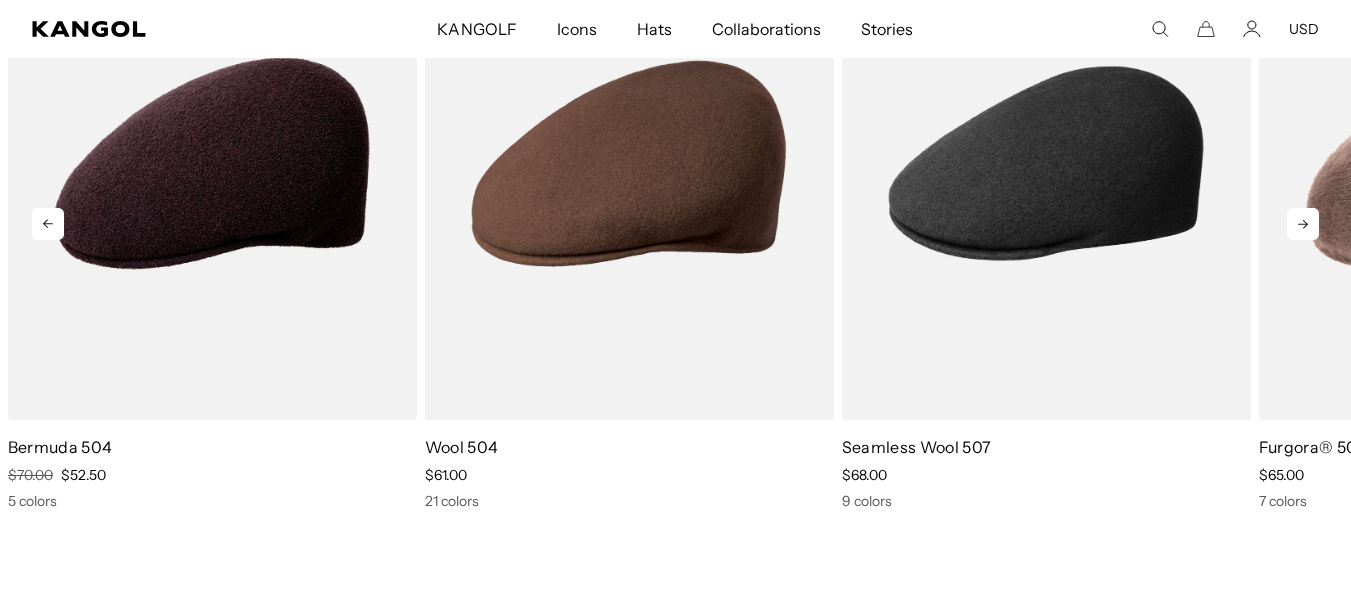 click 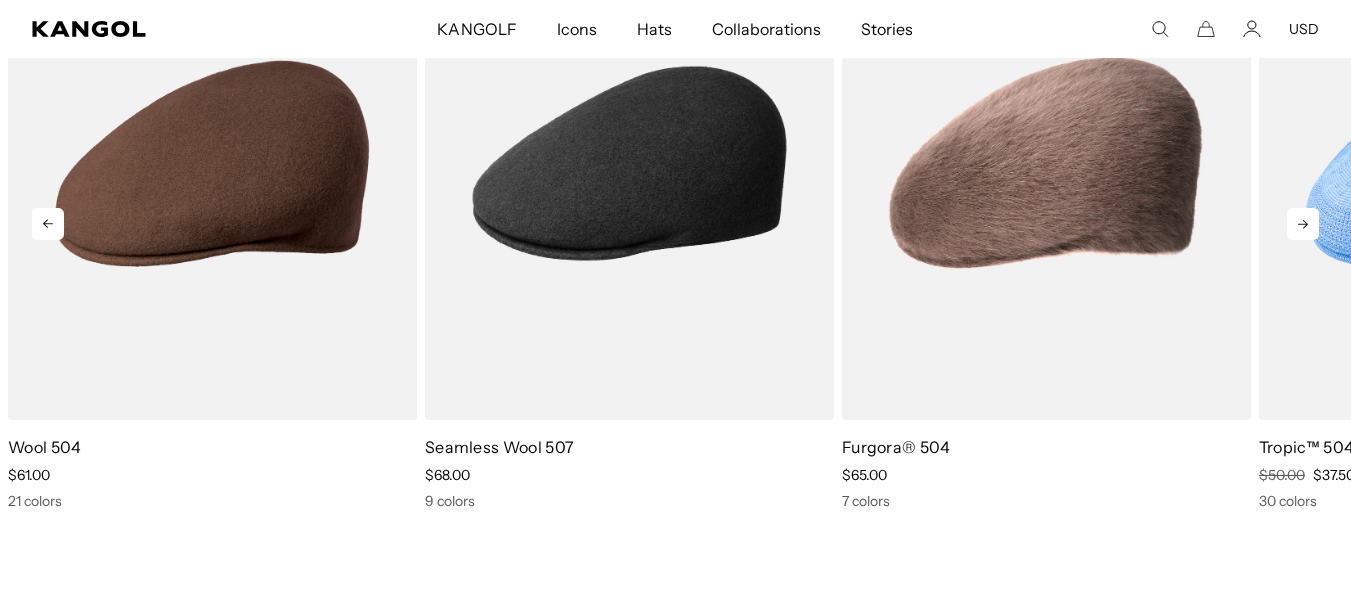 scroll, scrollTop: 0, scrollLeft: 0, axis: both 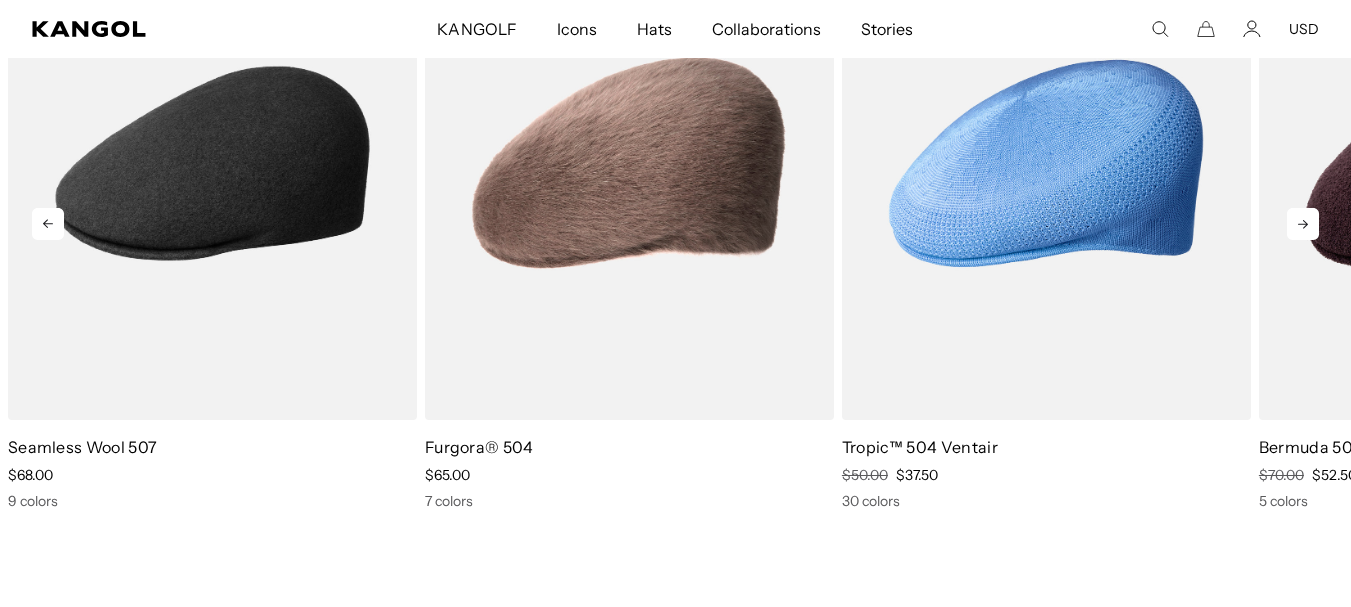 click 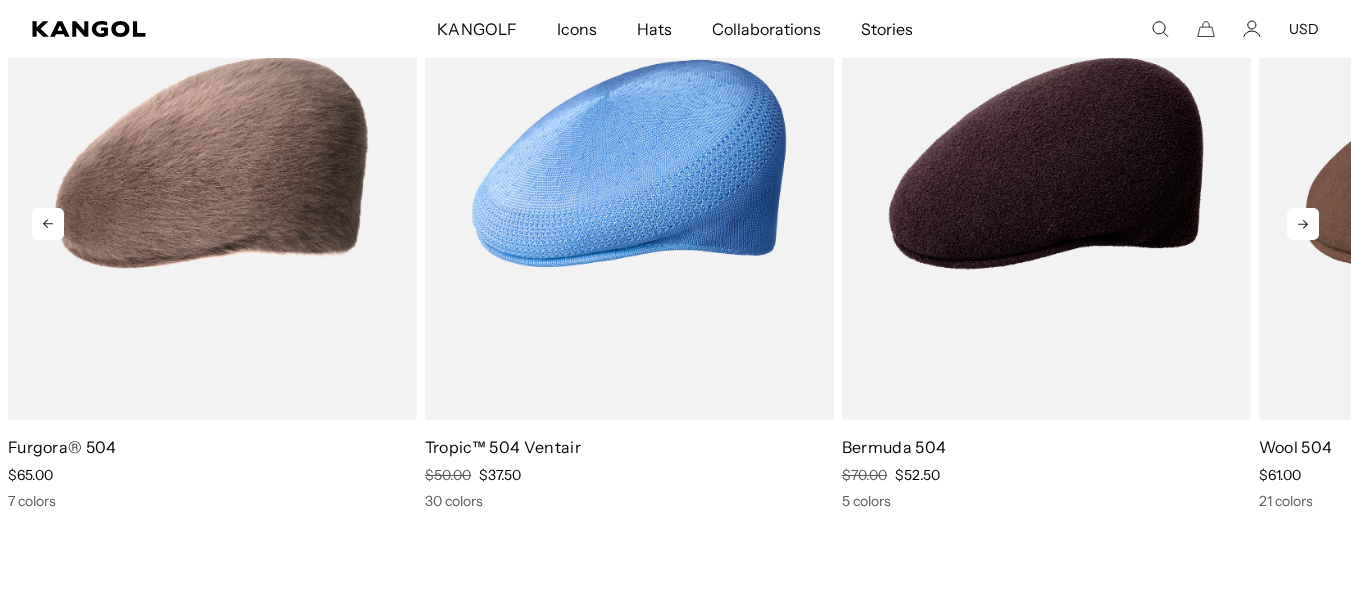 scroll, scrollTop: 0, scrollLeft: 412, axis: horizontal 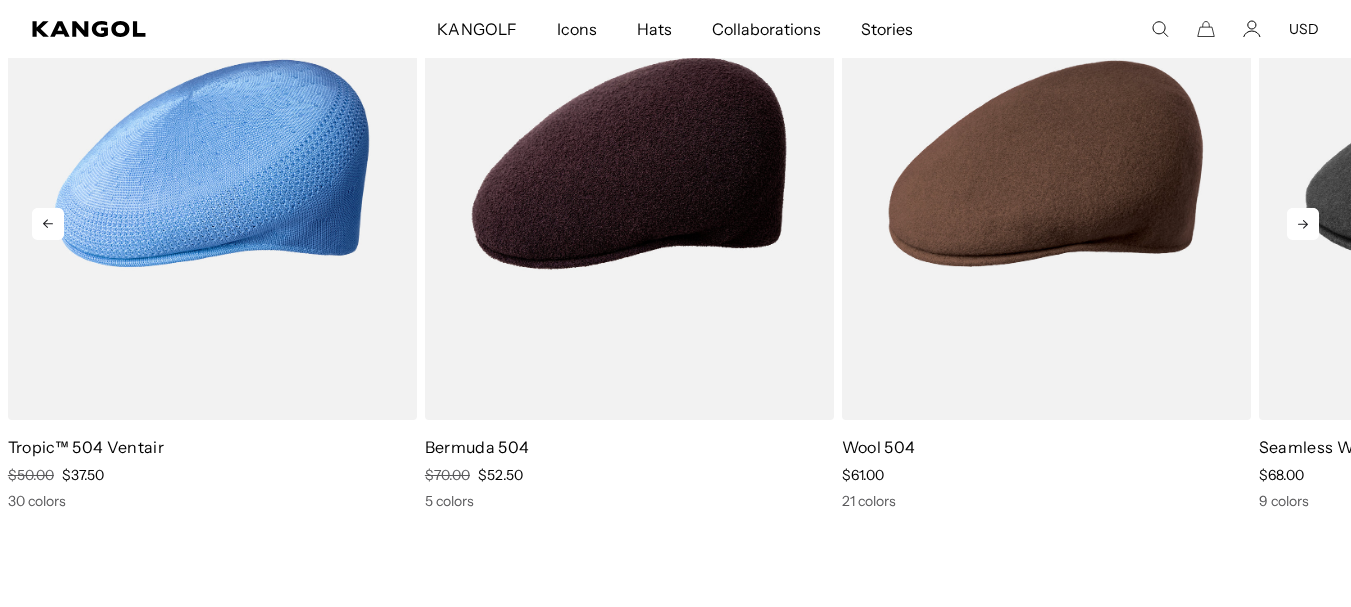 click 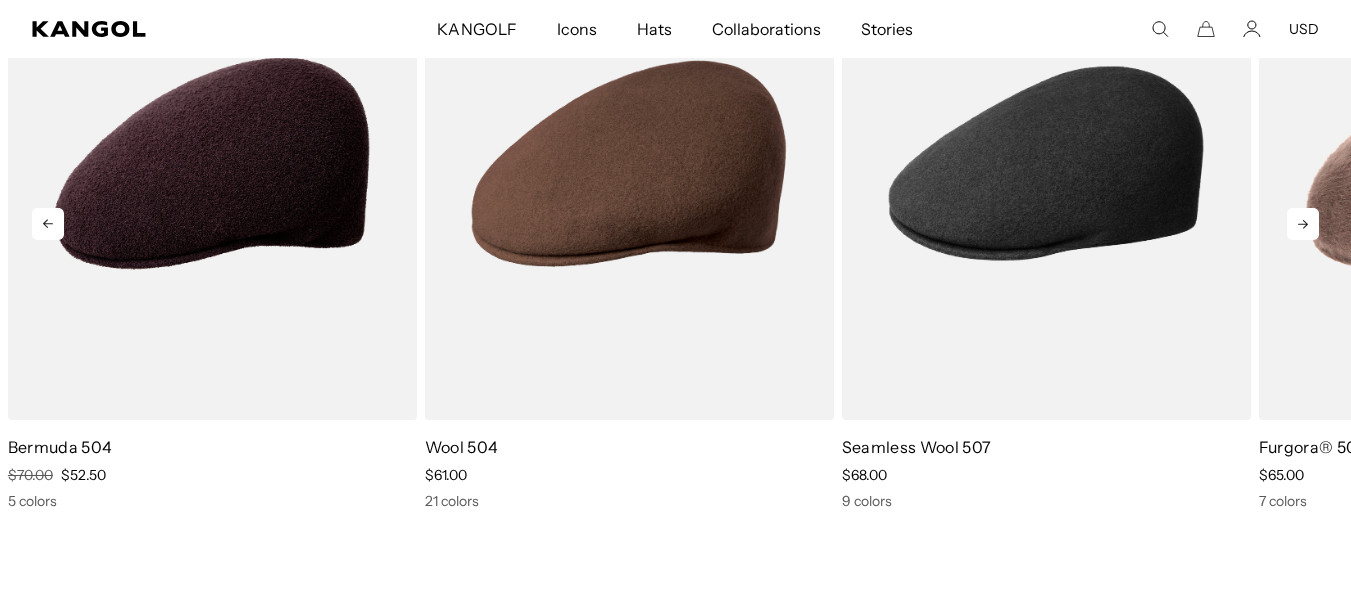 click 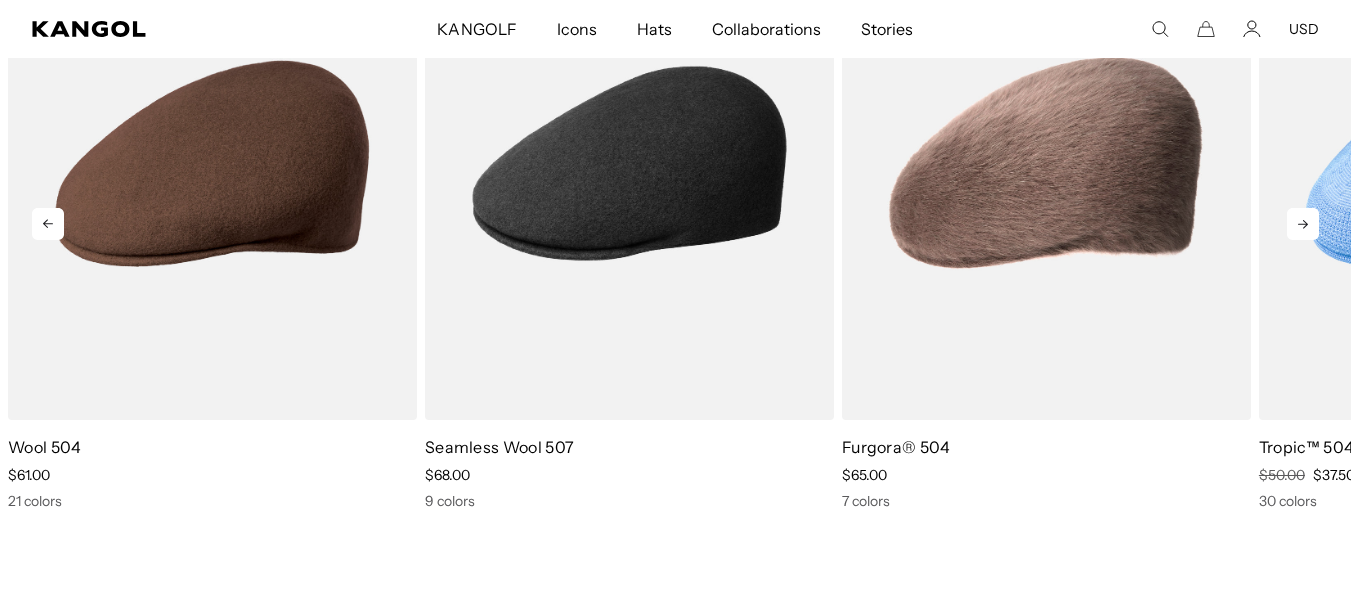 scroll, scrollTop: 0, scrollLeft: 0, axis: both 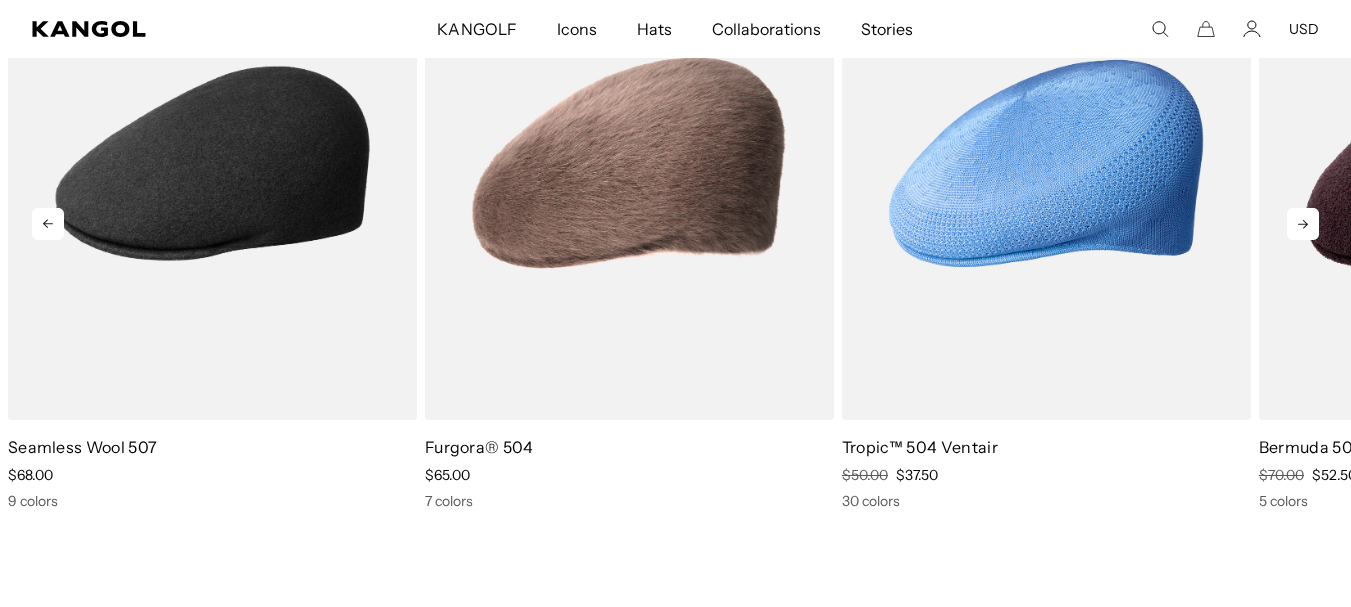 click 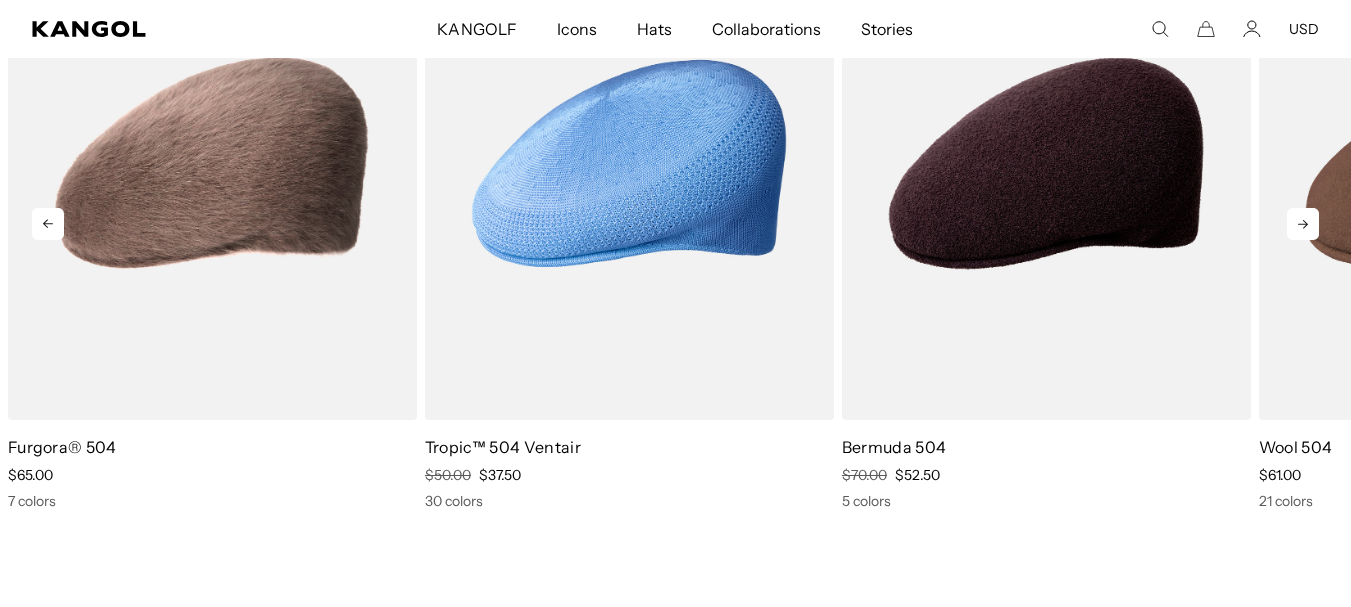 click 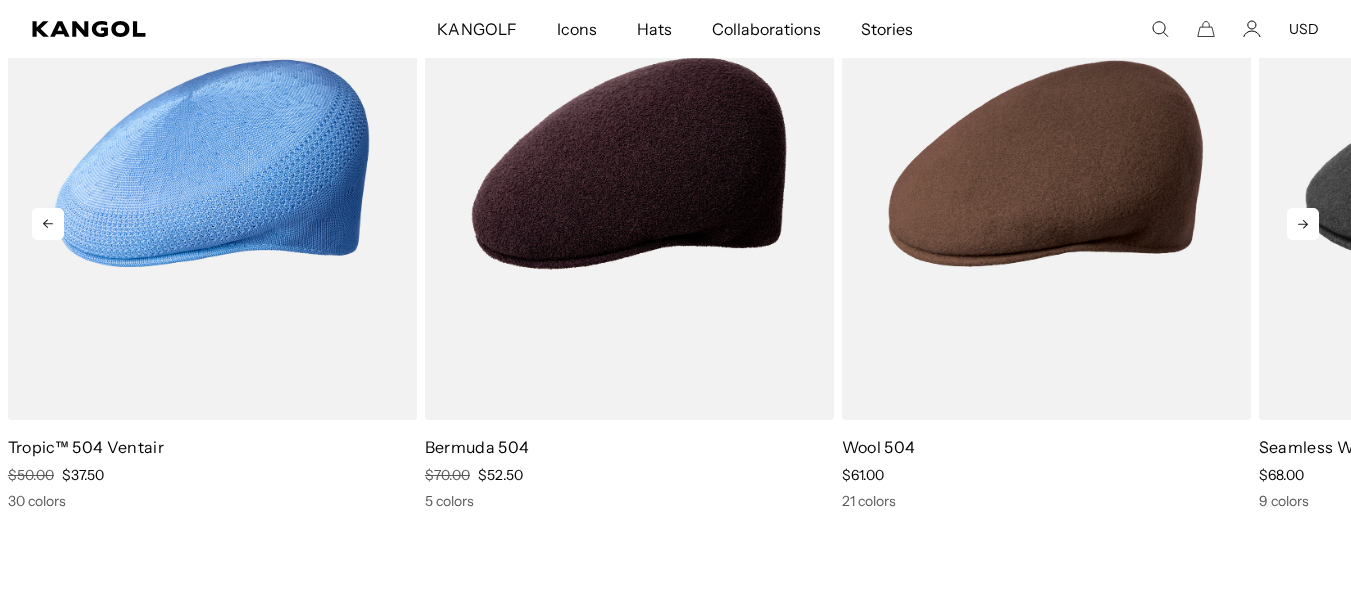 scroll, scrollTop: 0, scrollLeft: 412, axis: horizontal 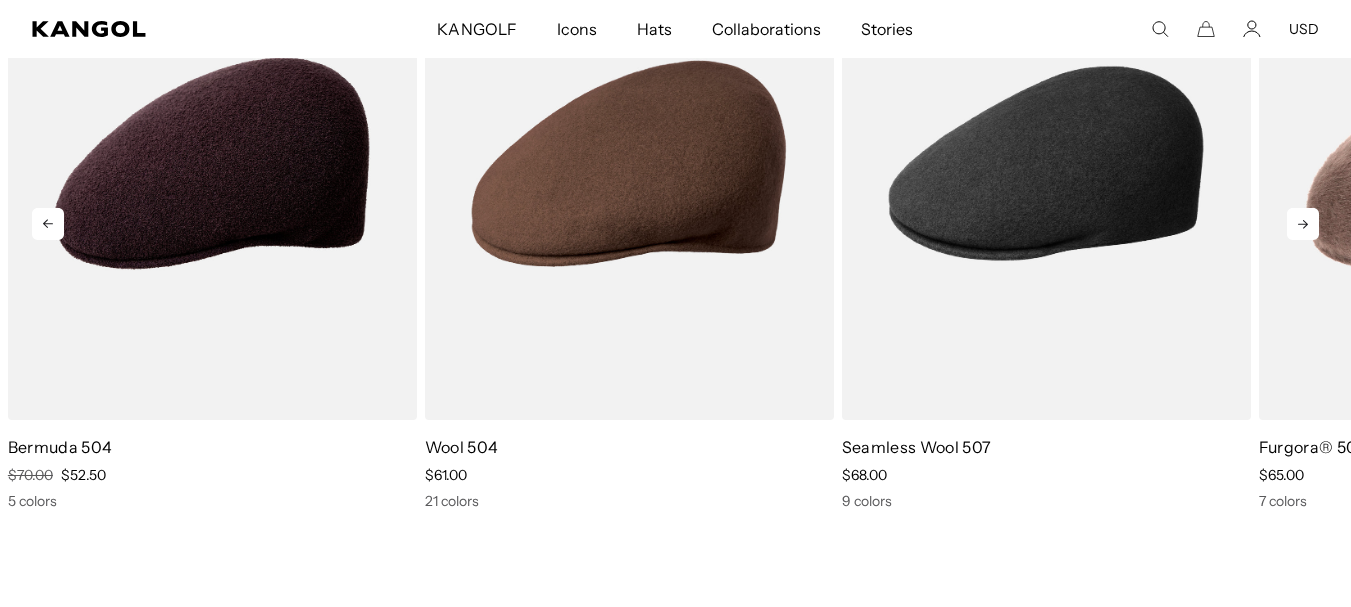 click 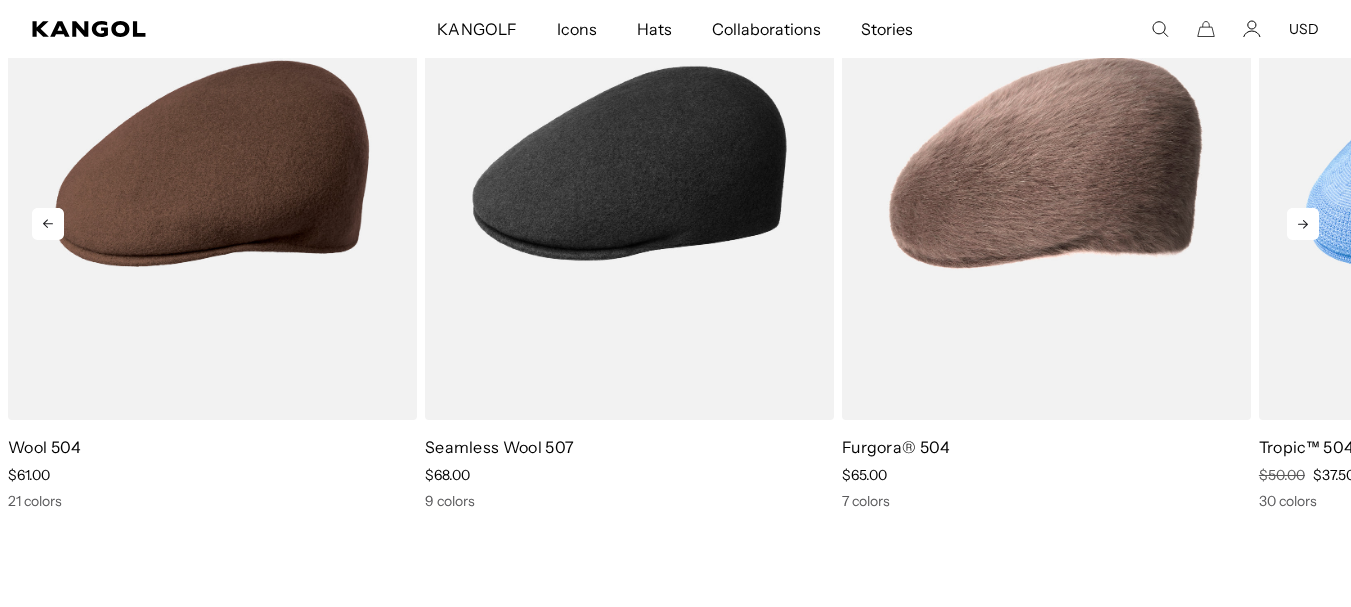 click 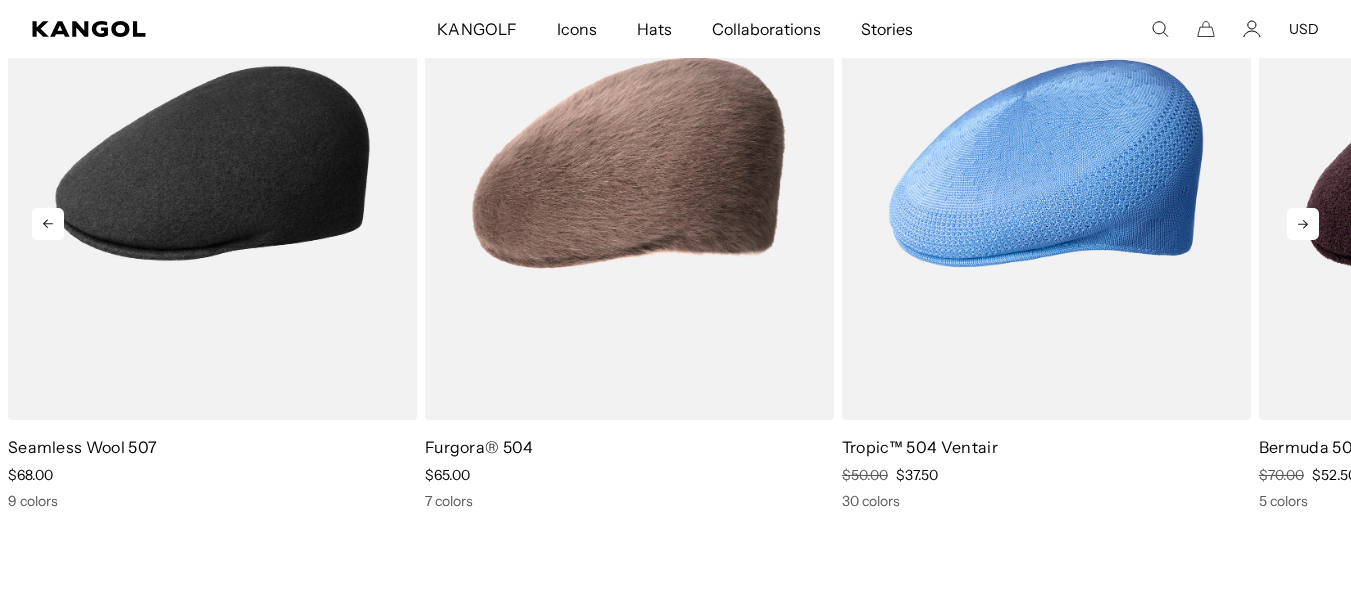 scroll, scrollTop: 0, scrollLeft: 412, axis: horizontal 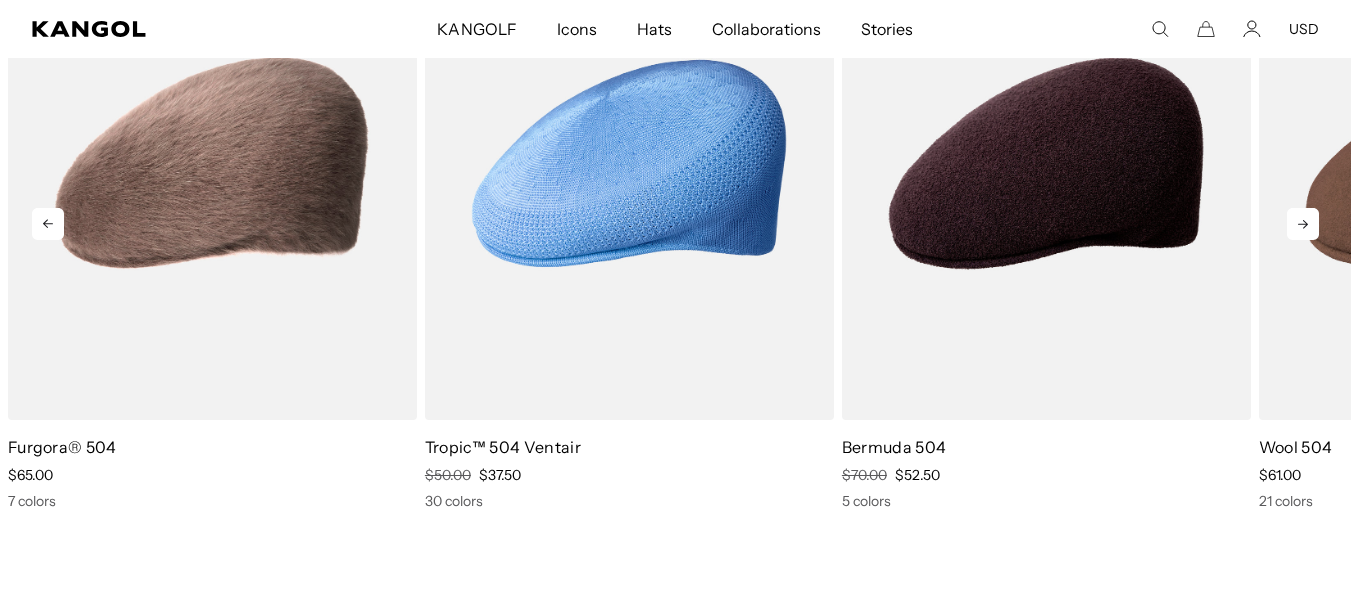 click 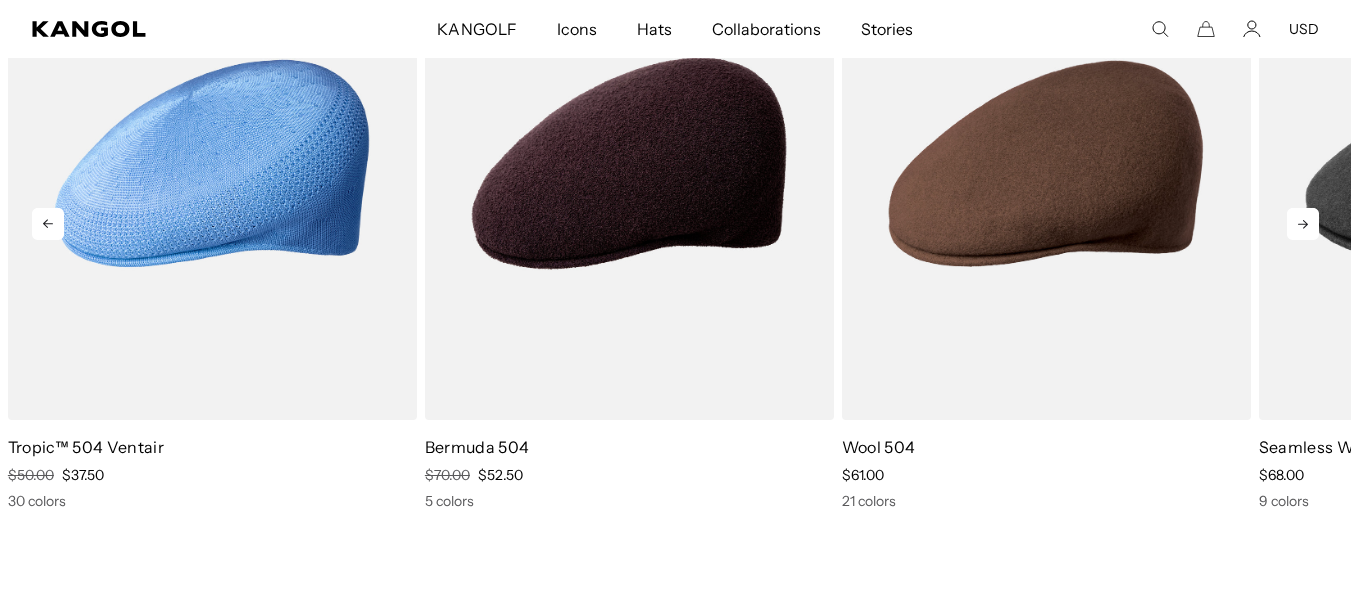 click 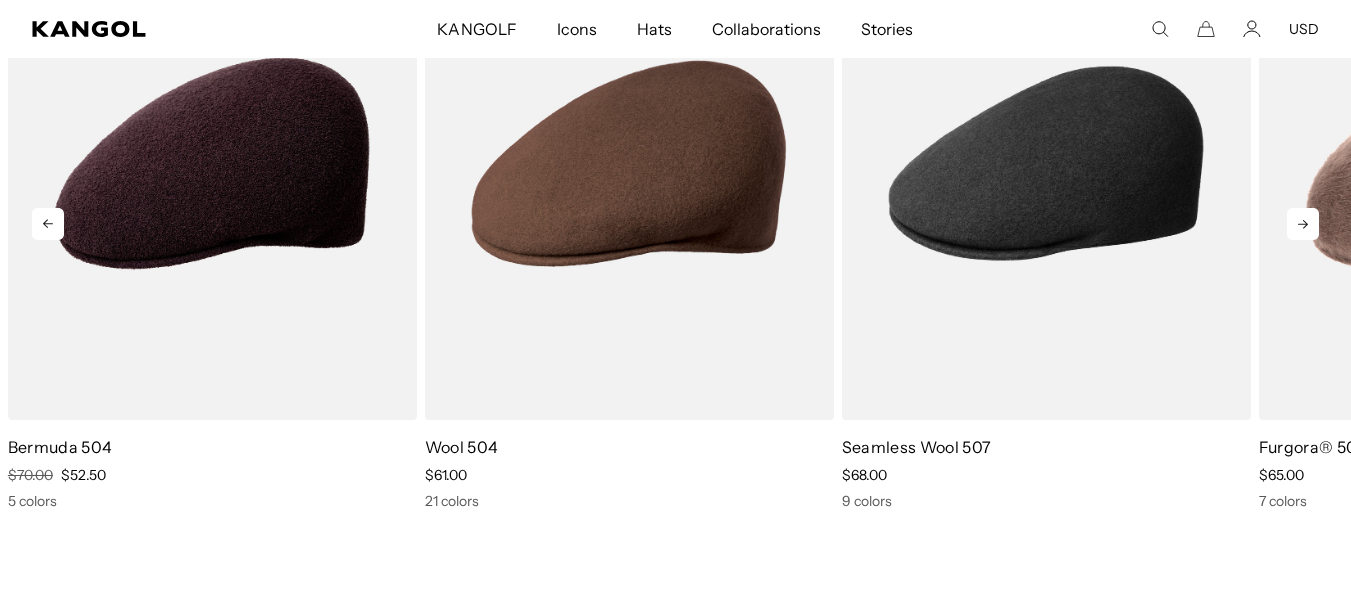 click 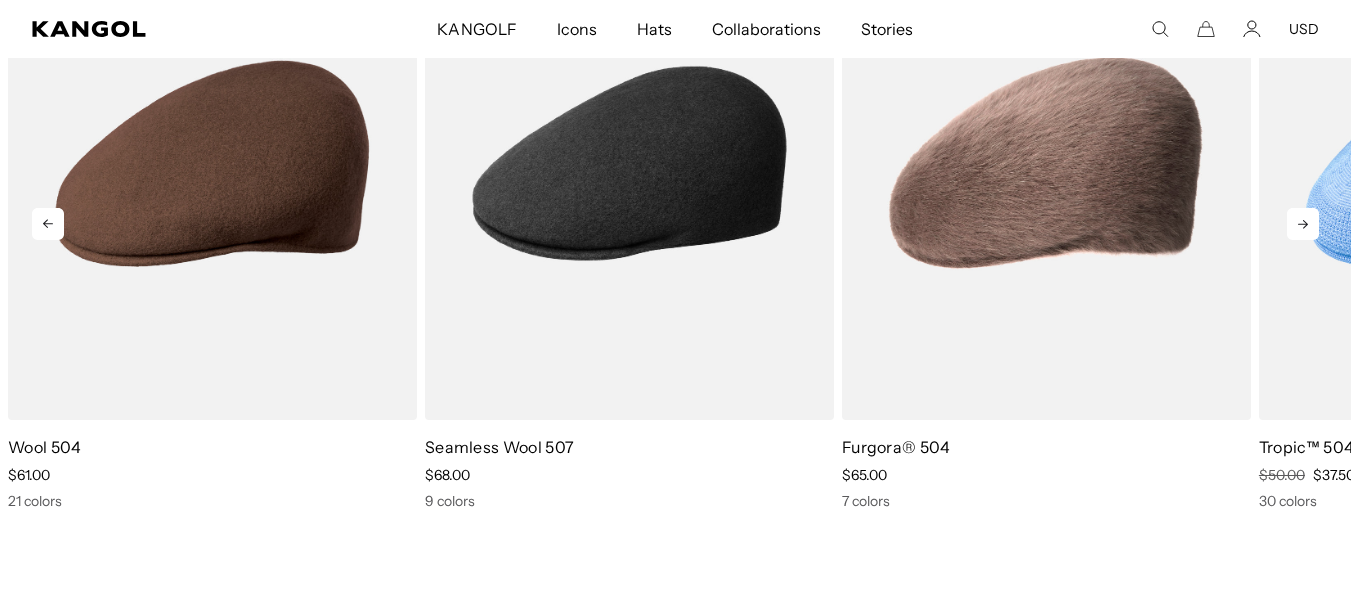 scroll, scrollTop: 0, scrollLeft: 412, axis: horizontal 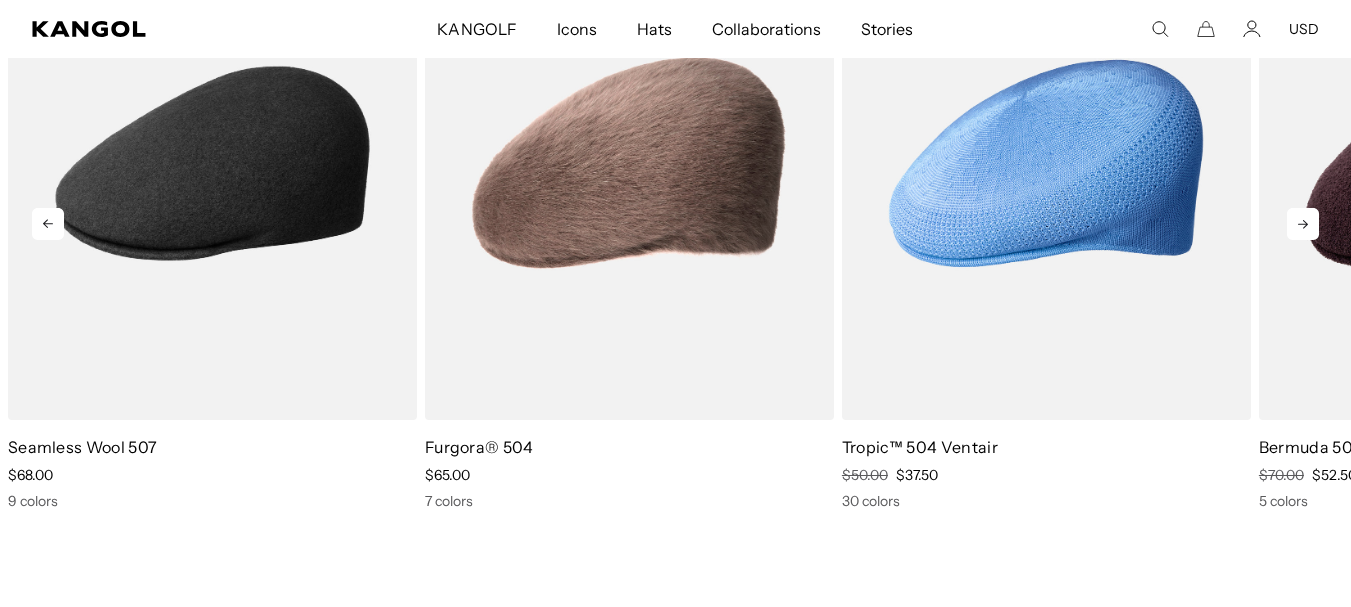 click 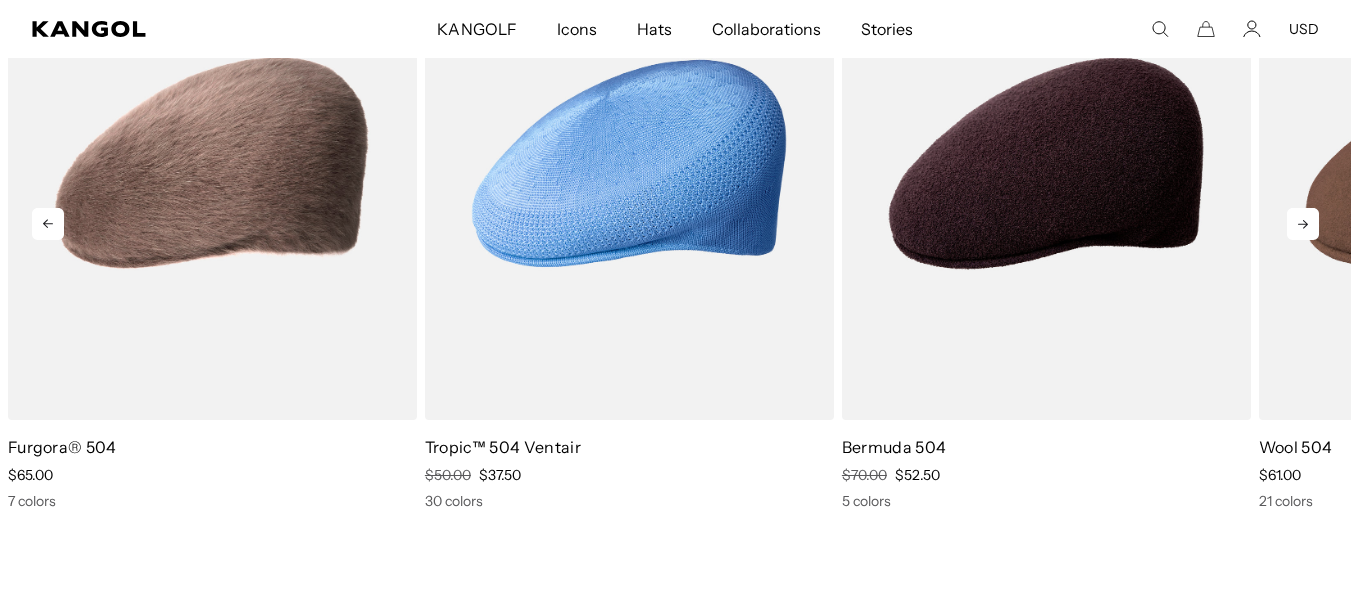 scroll, scrollTop: 0, scrollLeft: 0, axis: both 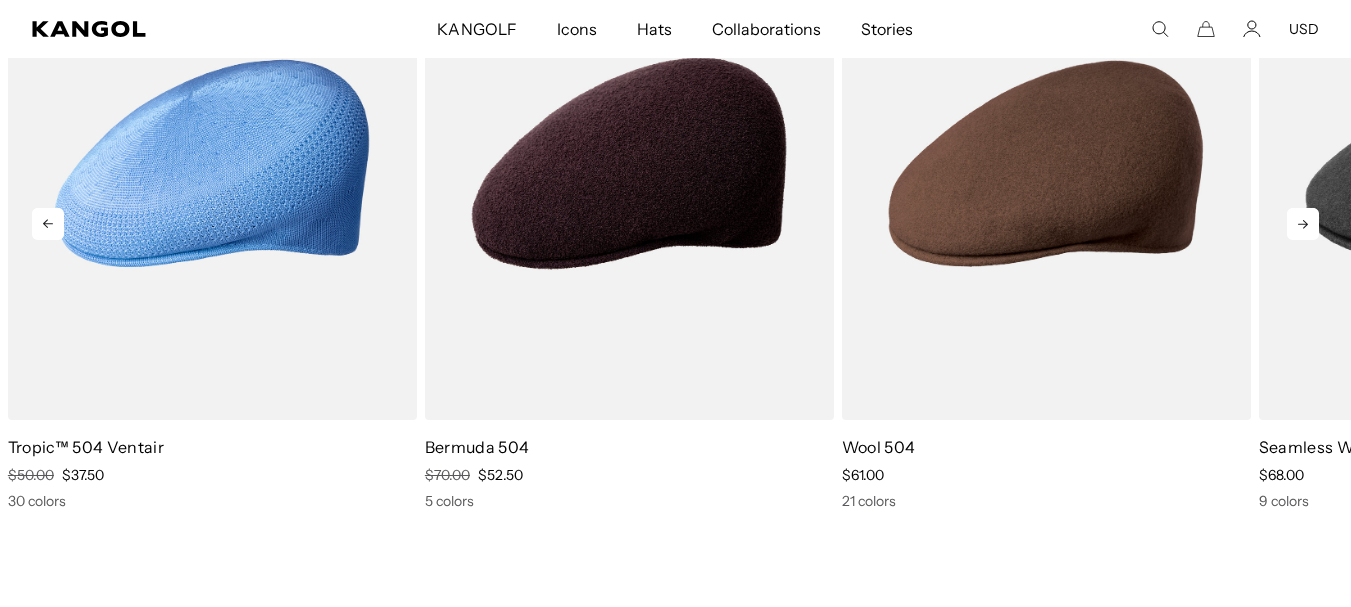 click 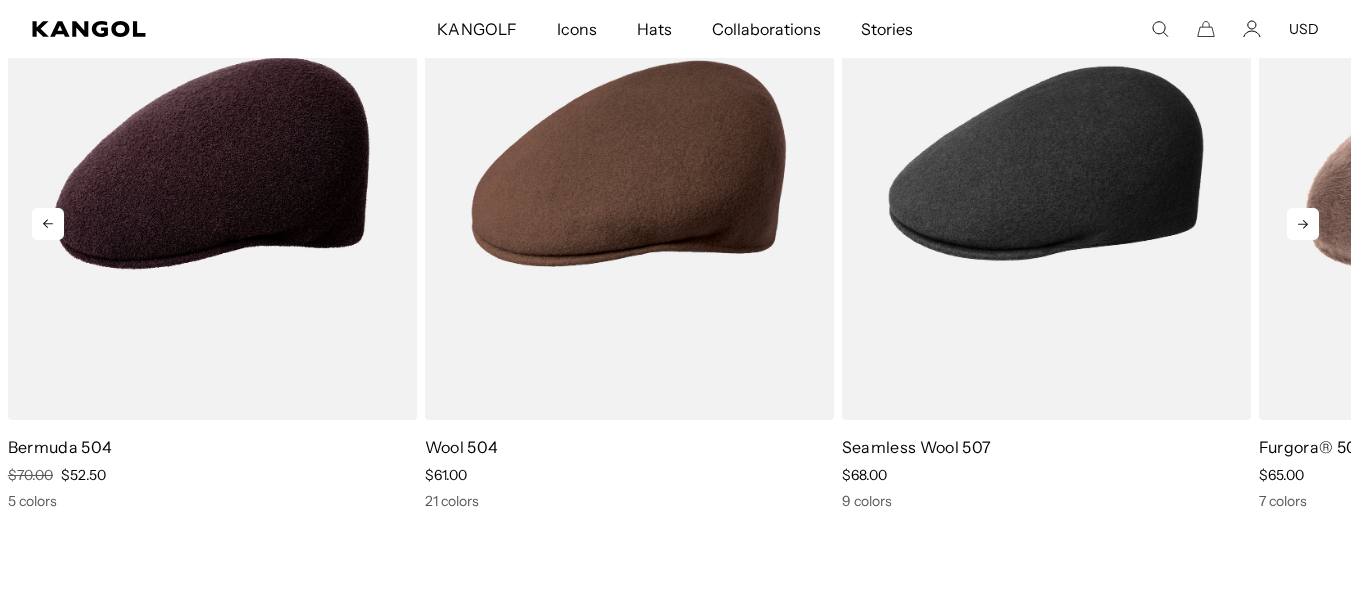 click 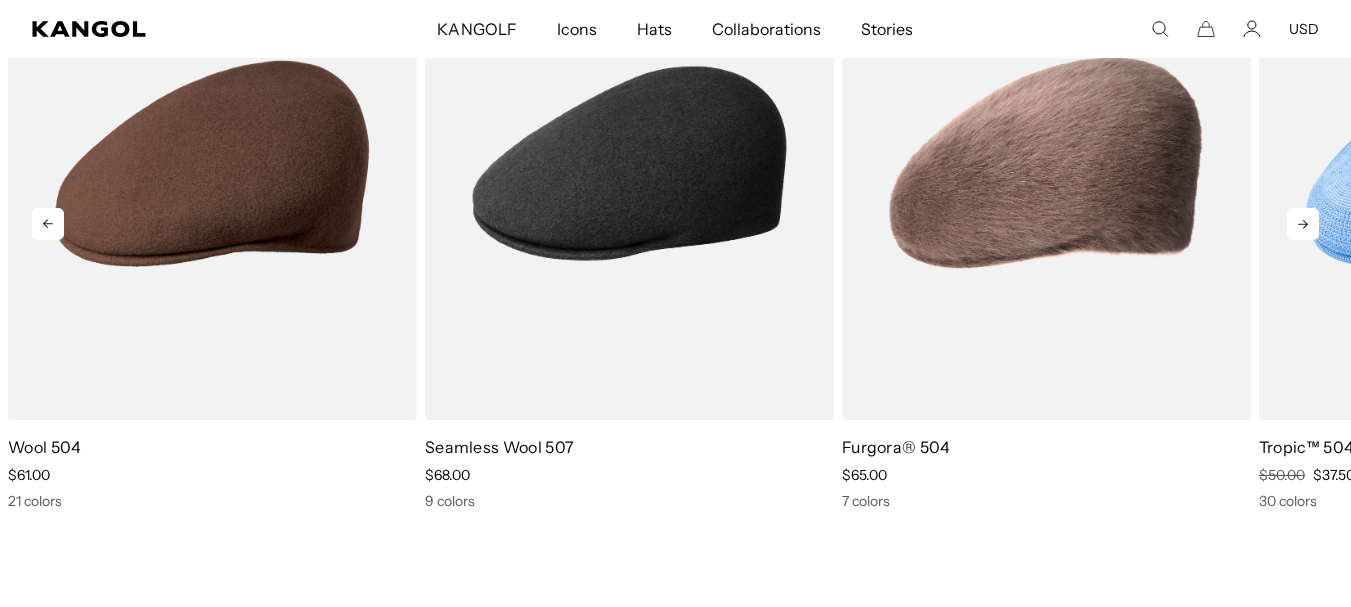 scroll, scrollTop: 0, scrollLeft: 0, axis: both 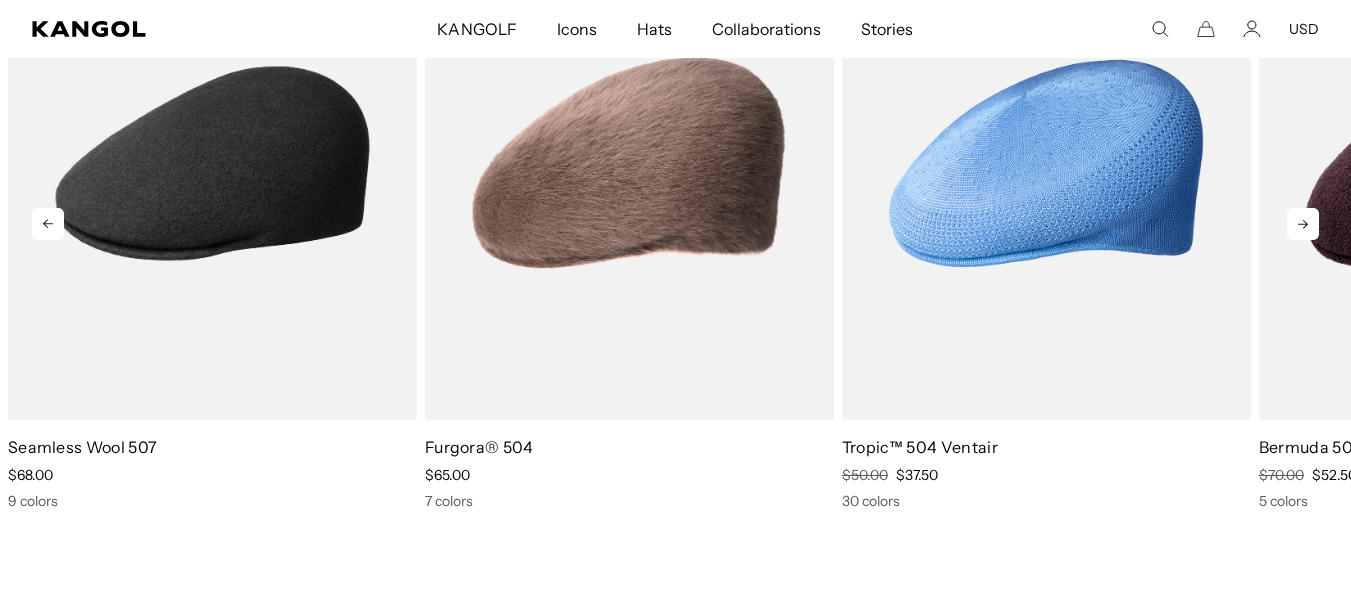 click 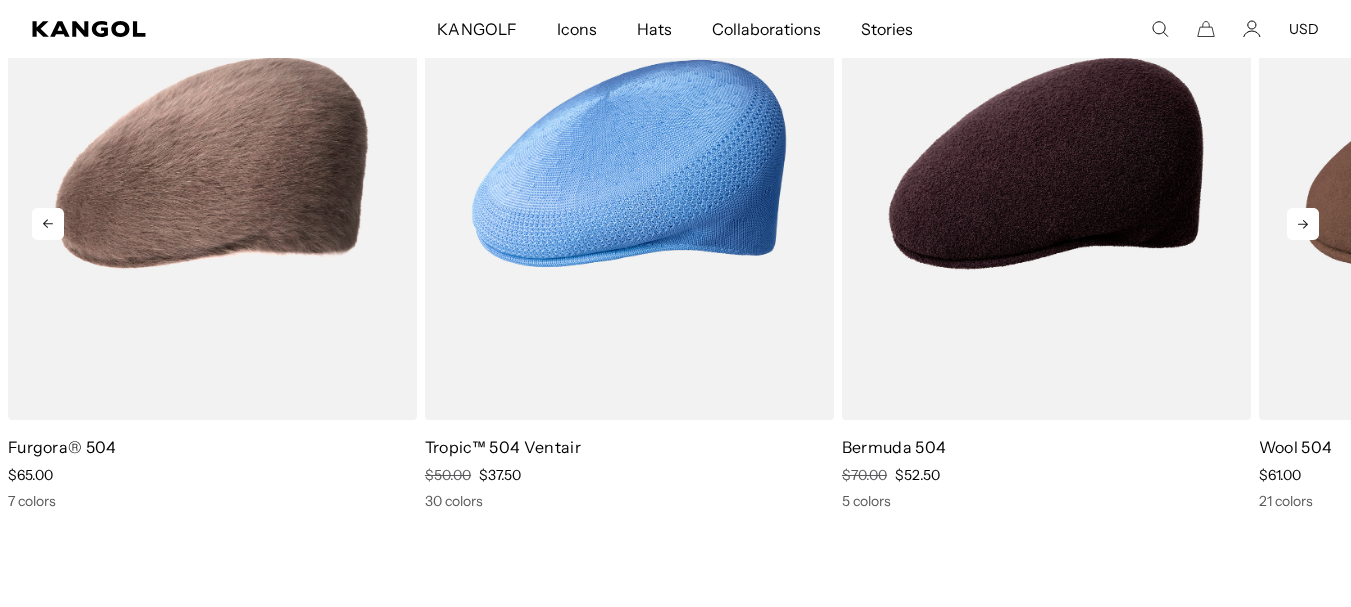 scroll, scrollTop: 0, scrollLeft: 412, axis: horizontal 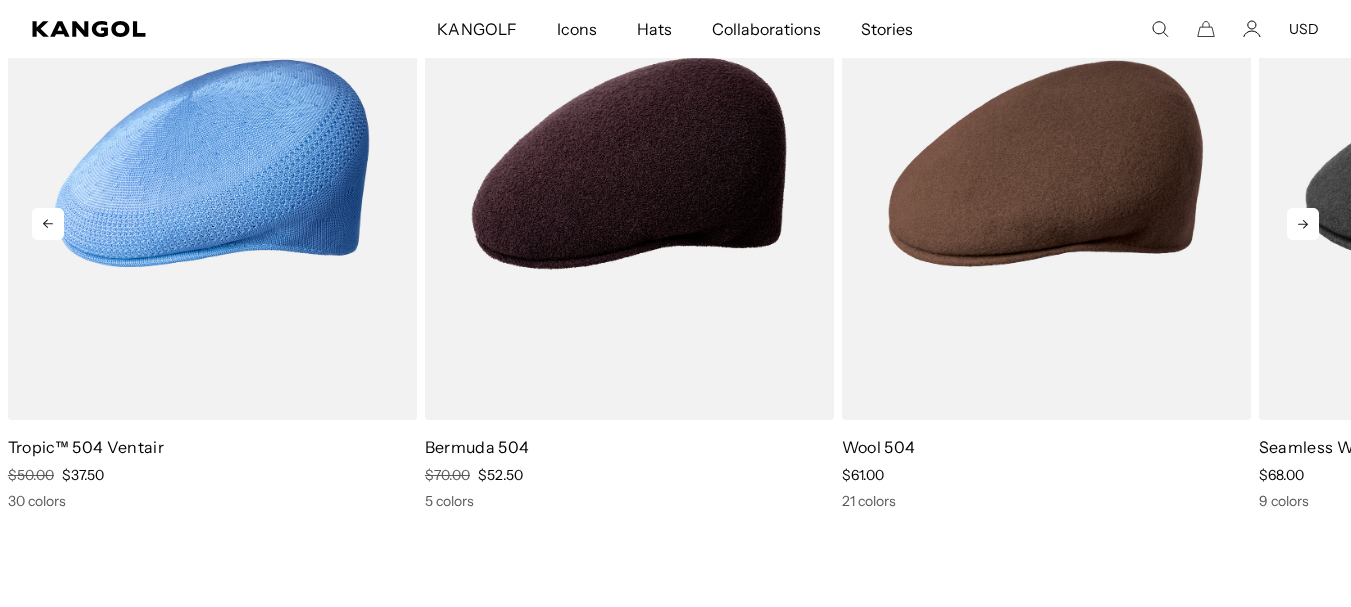 click 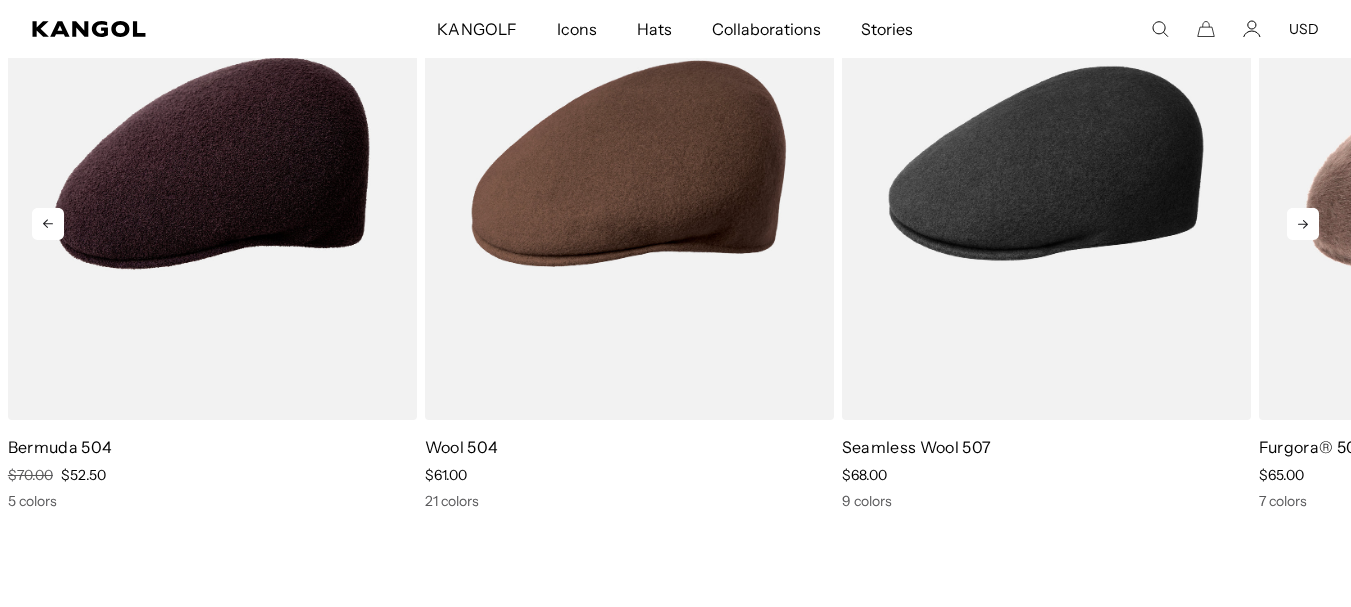 click 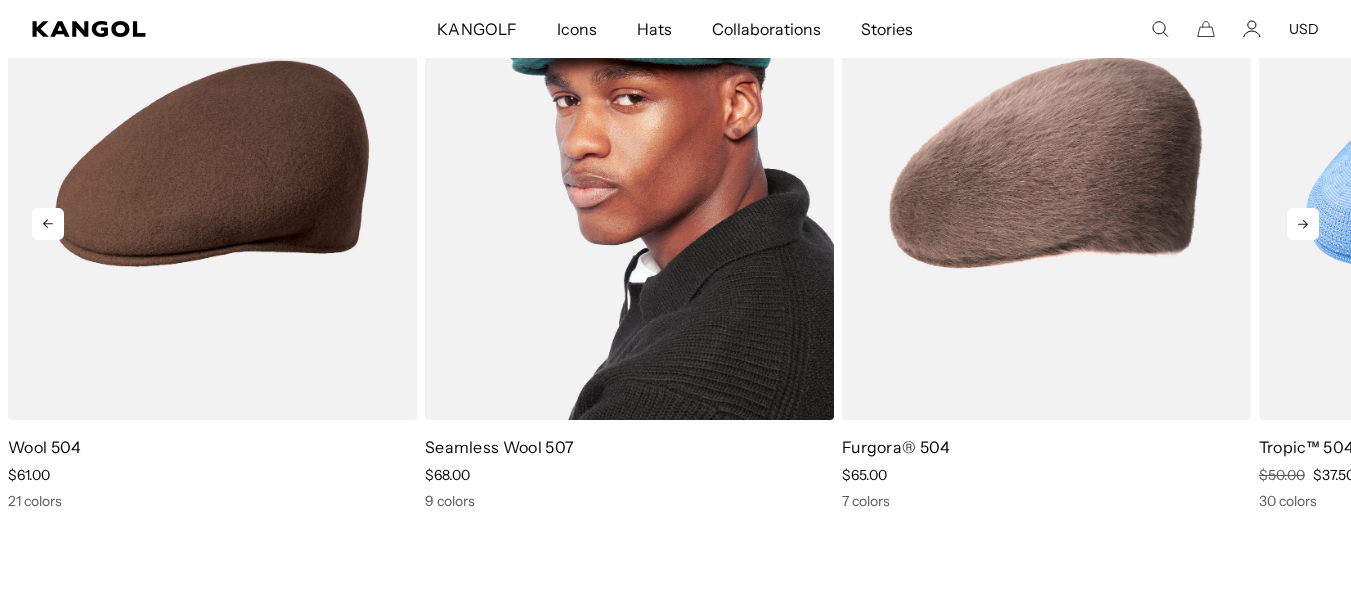 scroll, scrollTop: 0, scrollLeft: 412, axis: horizontal 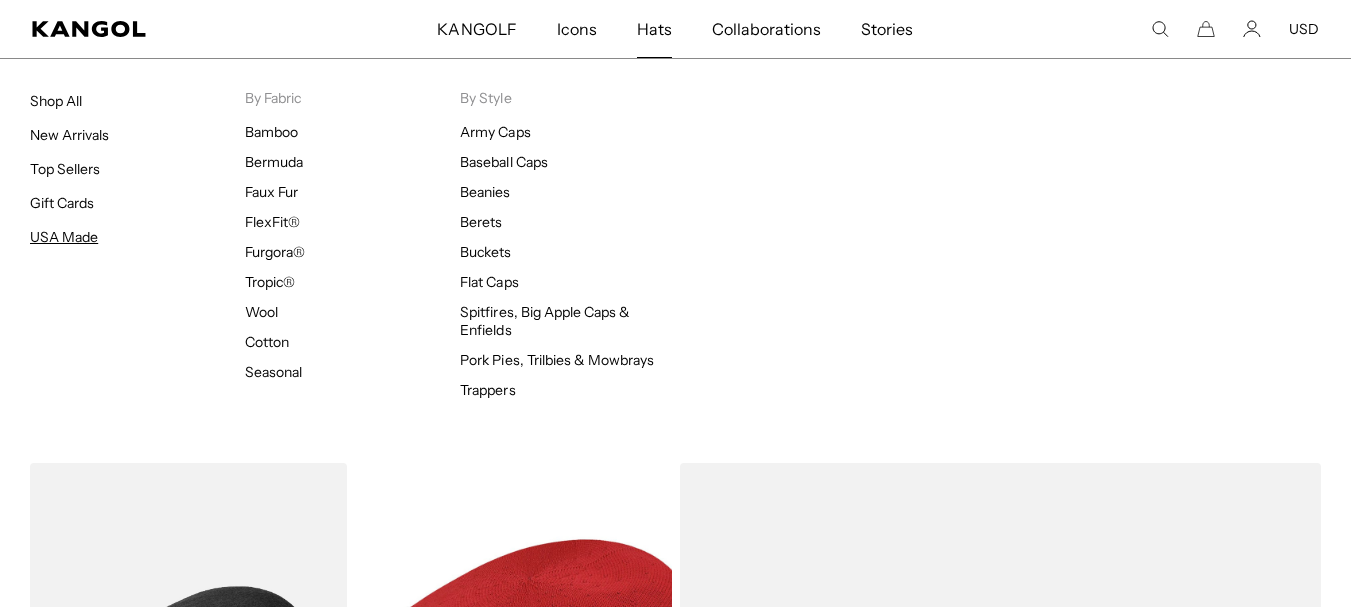 click on "USA Made" at bounding box center (64, 237) 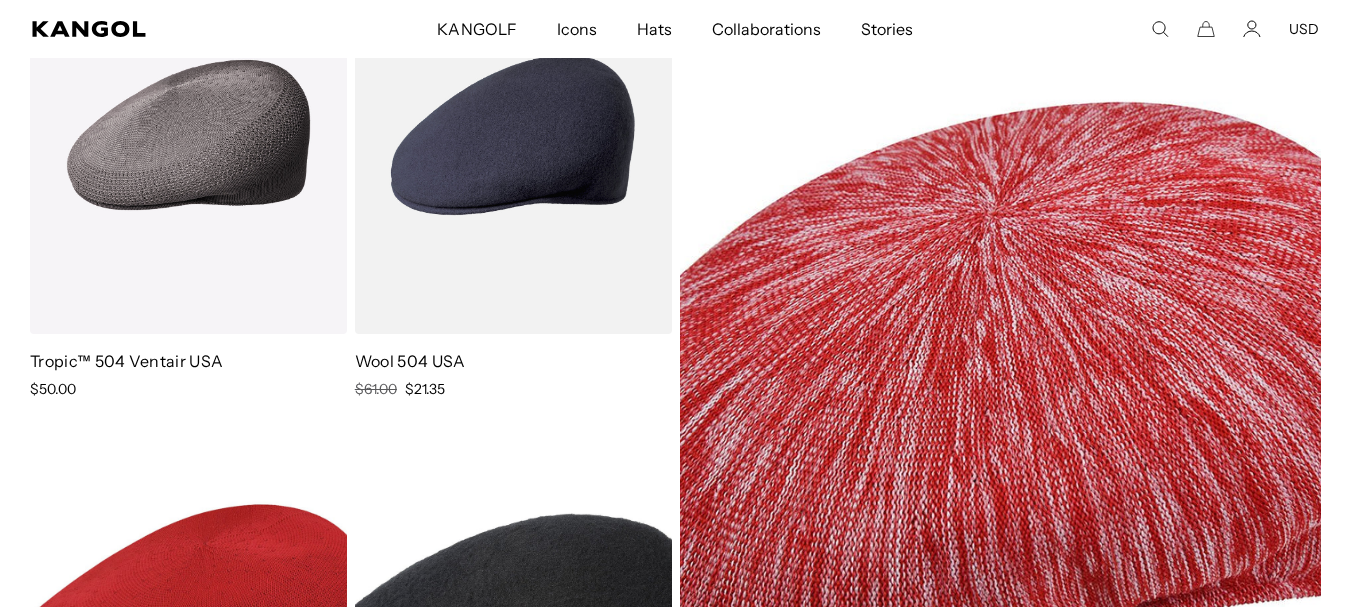 scroll, scrollTop: 0, scrollLeft: 0, axis: both 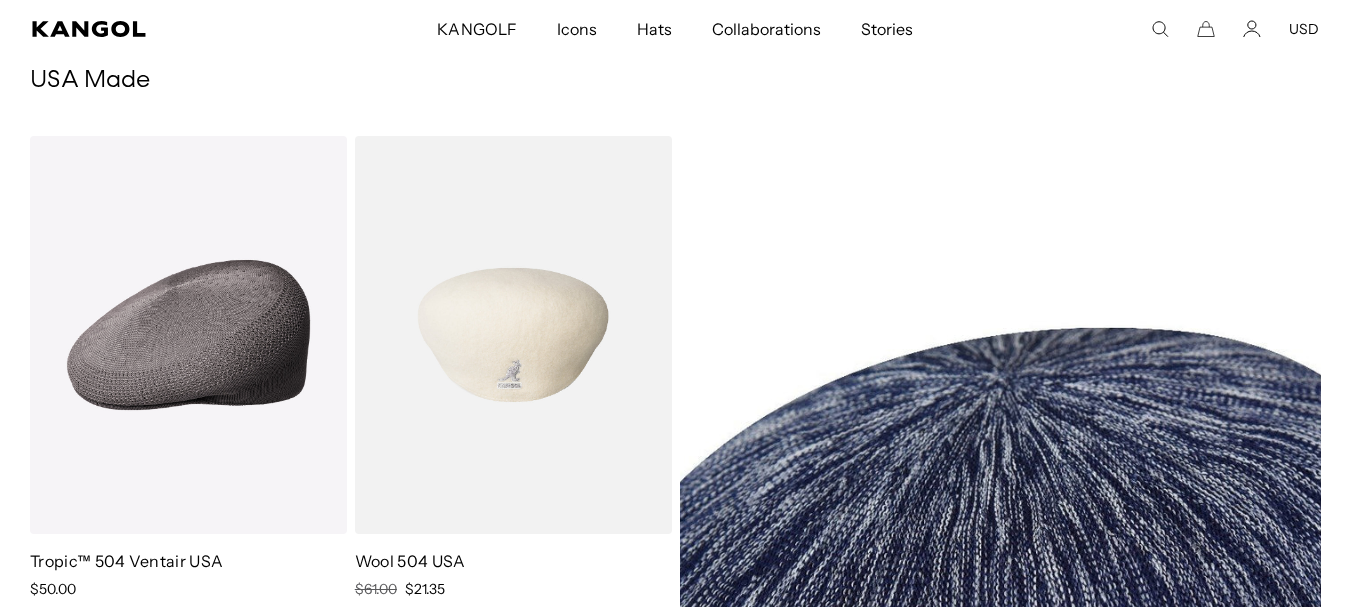 click at bounding box center (513, 335) 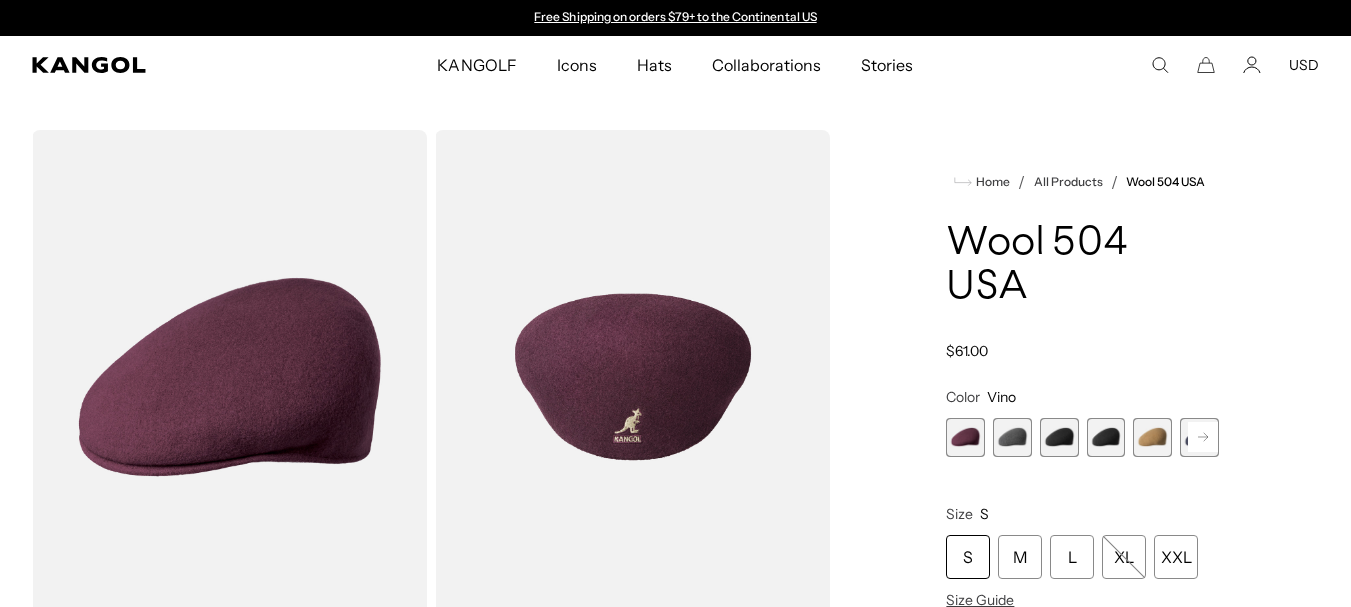 scroll, scrollTop: 200, scrollLeft: 0, axis: vertical 